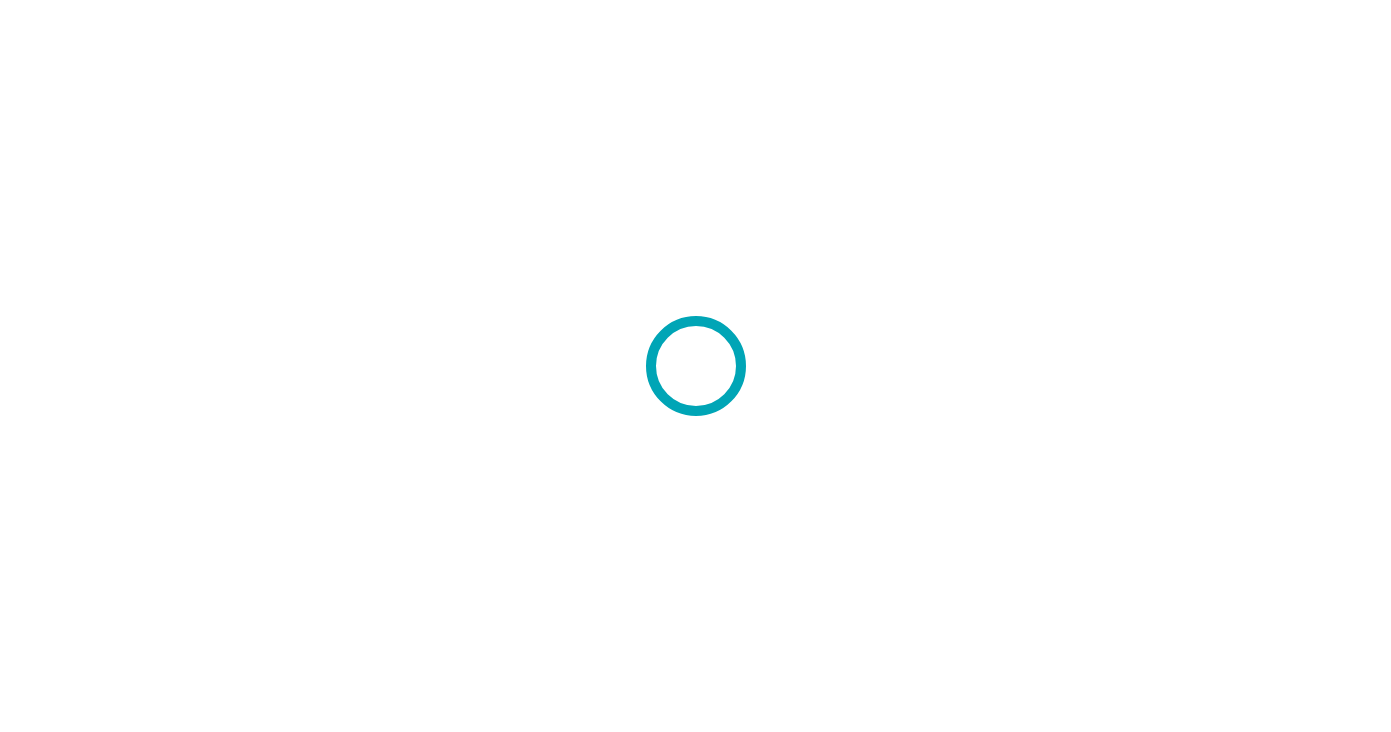 scroll, scrollTop: 0, scrollLeft: 0, axis: both 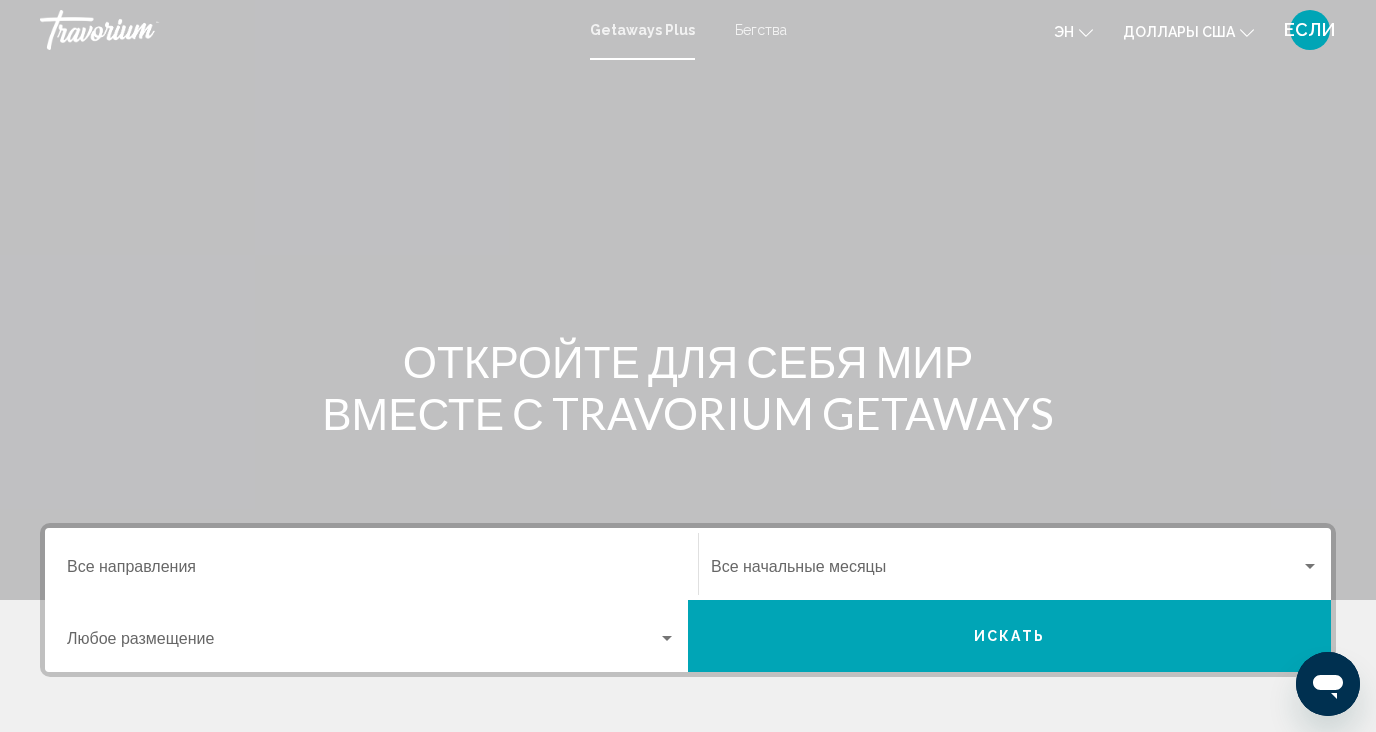 click on "Бегства" at bounding box center [761, 30] 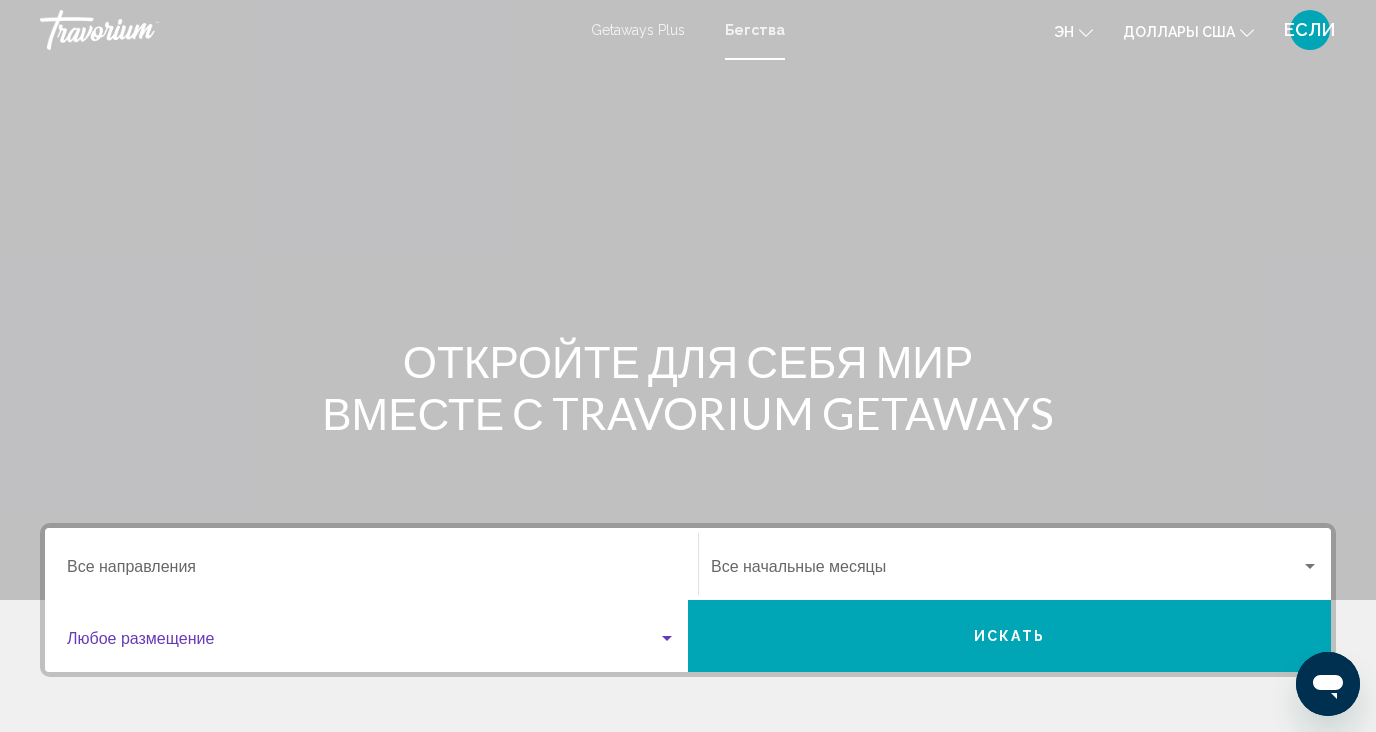 click at bounding box center [667, 639] 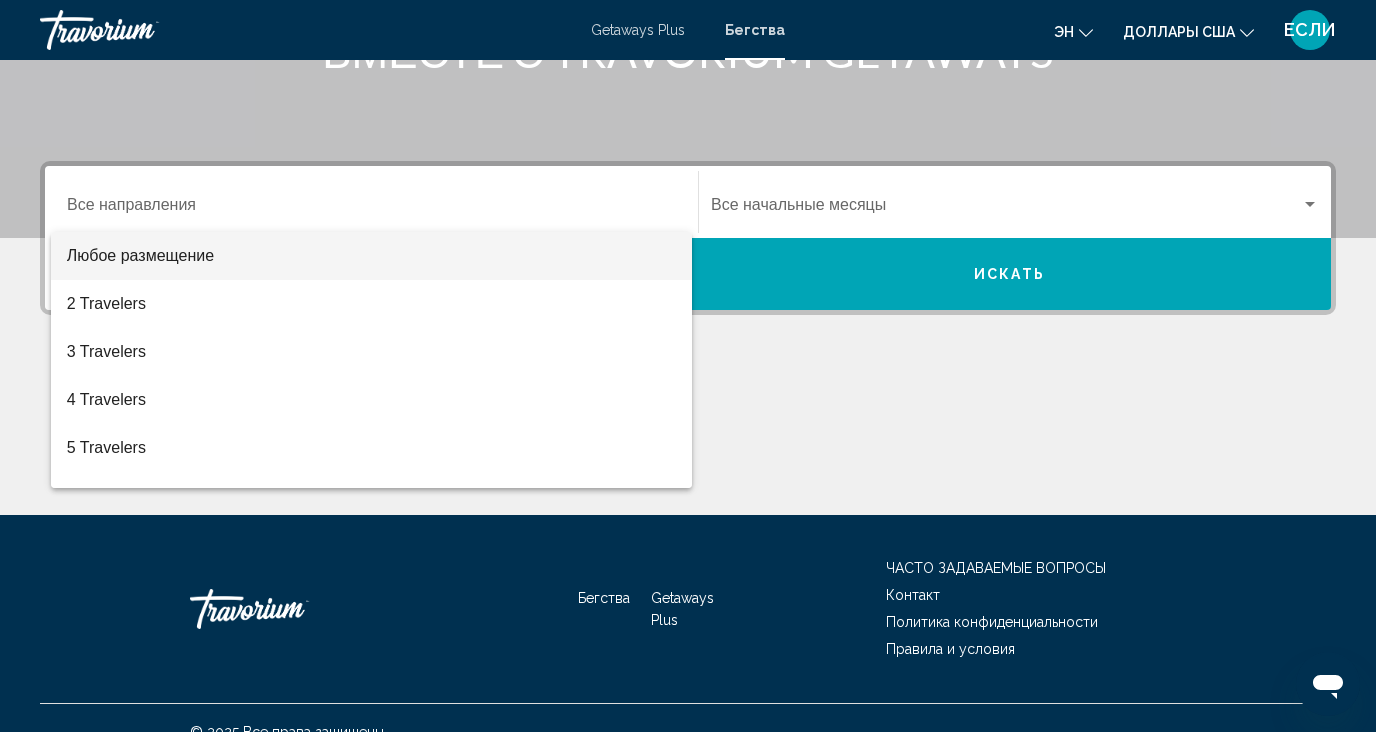 scroll, scrollTop: 389, scrollLeft: 0, axis: vertical 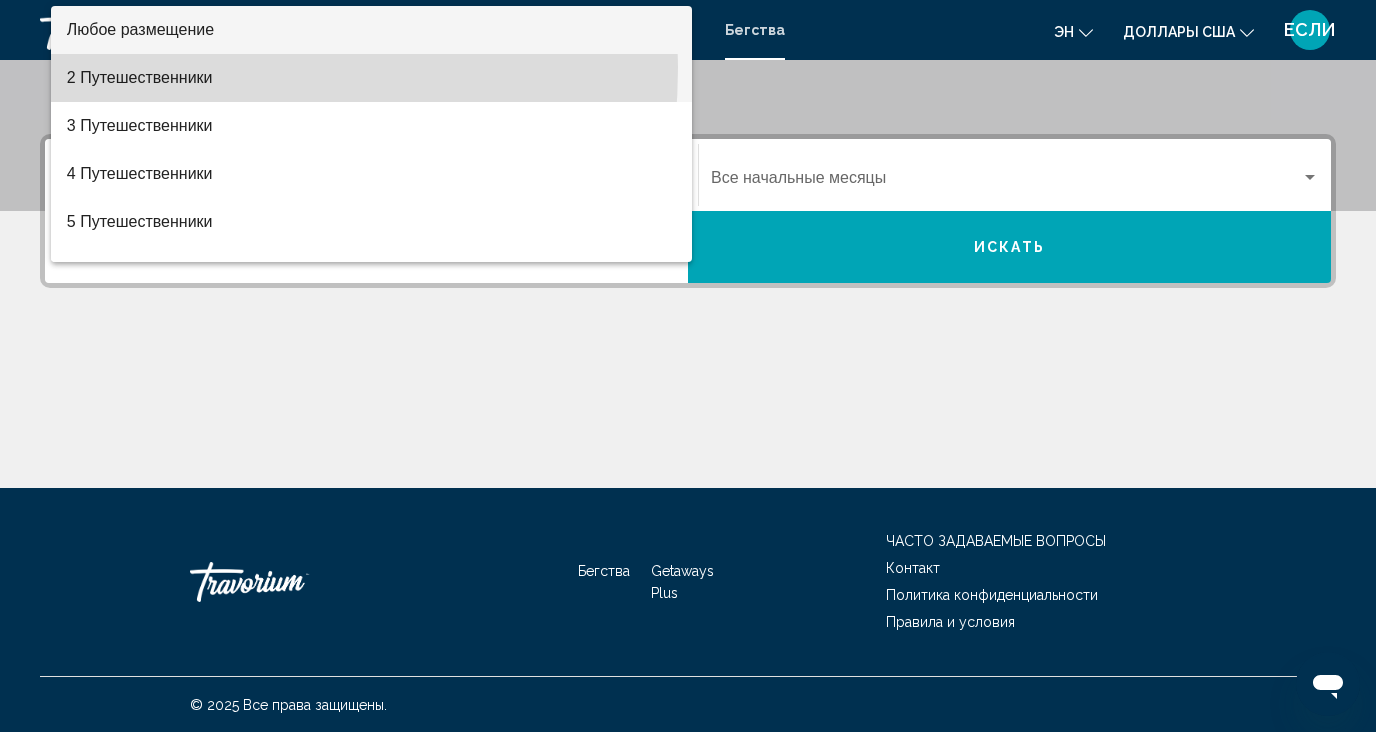 click on "2 Путешественники" at bounding box center [371, 78] 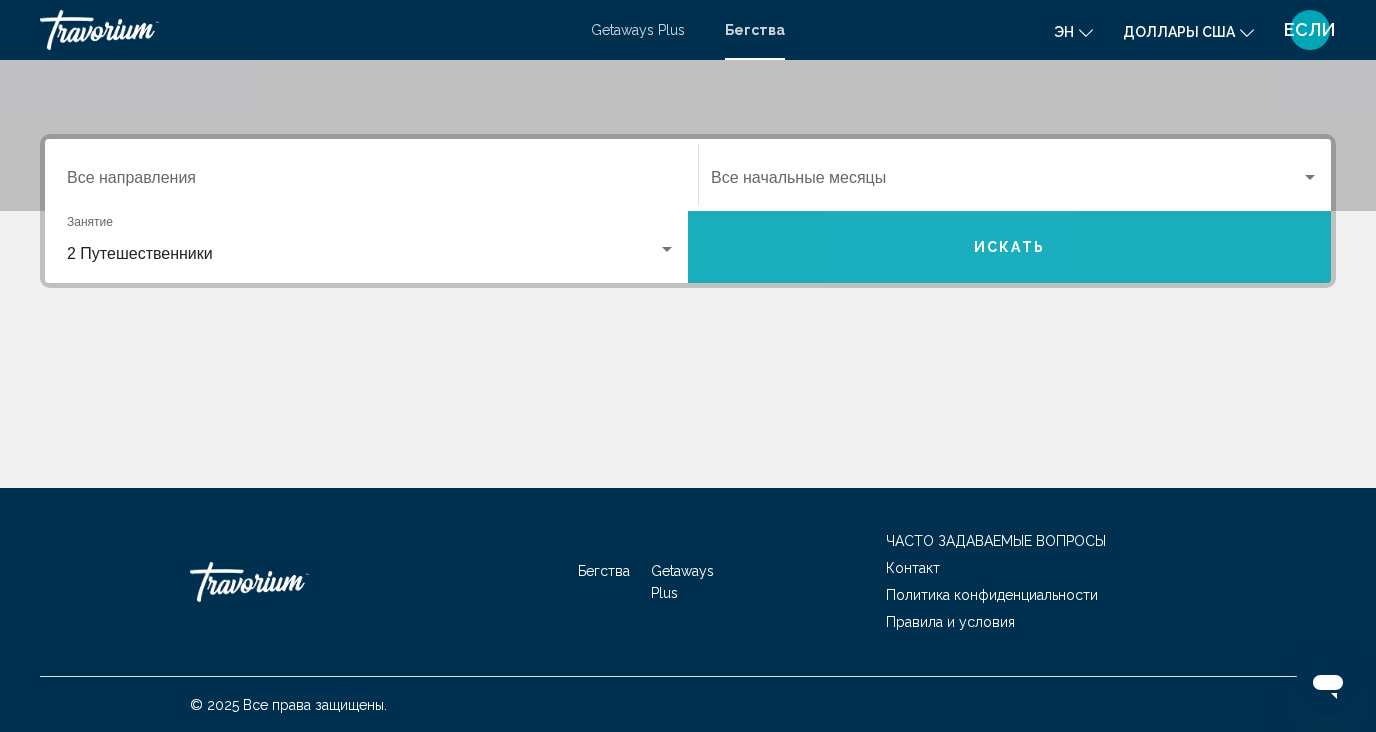 click on "Искать" at bounding box center (1009, 247) 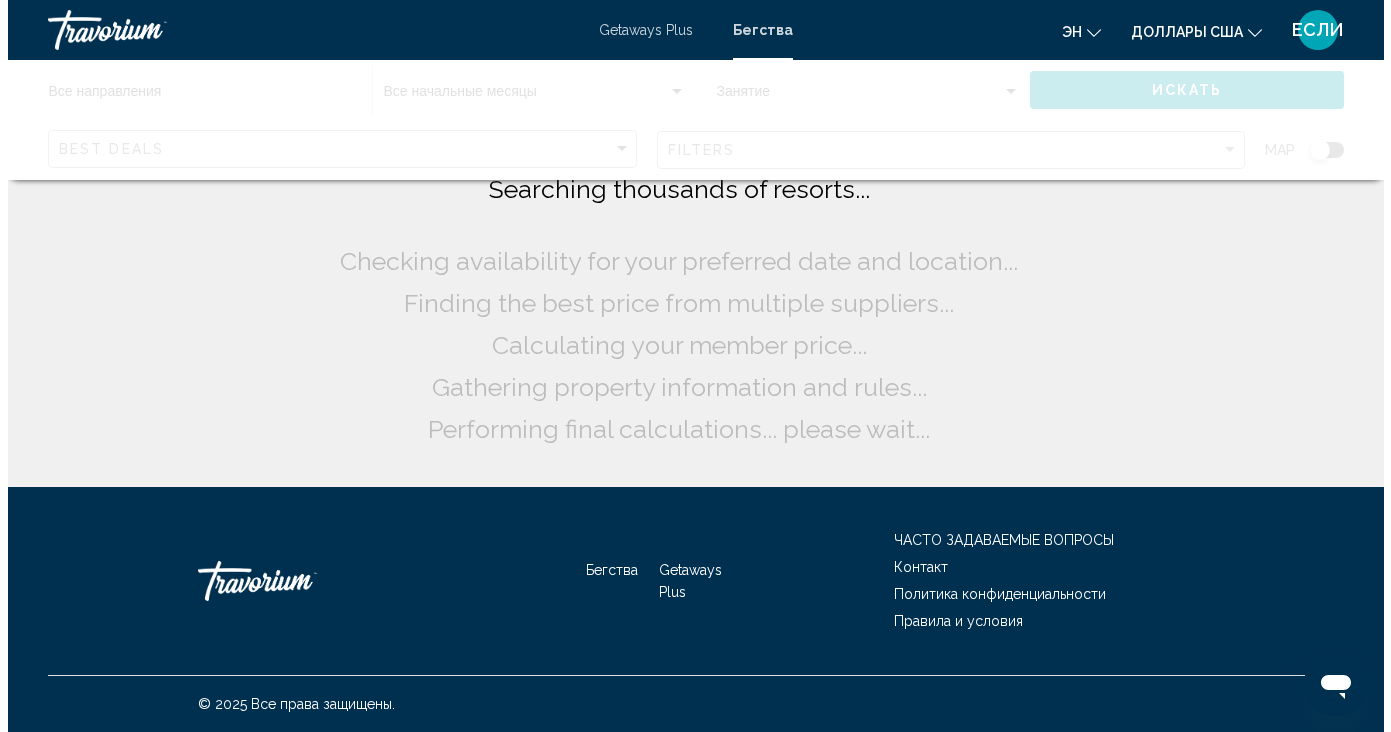 scroll, scrollTop: 0, scrollLeft: 0, axis: both 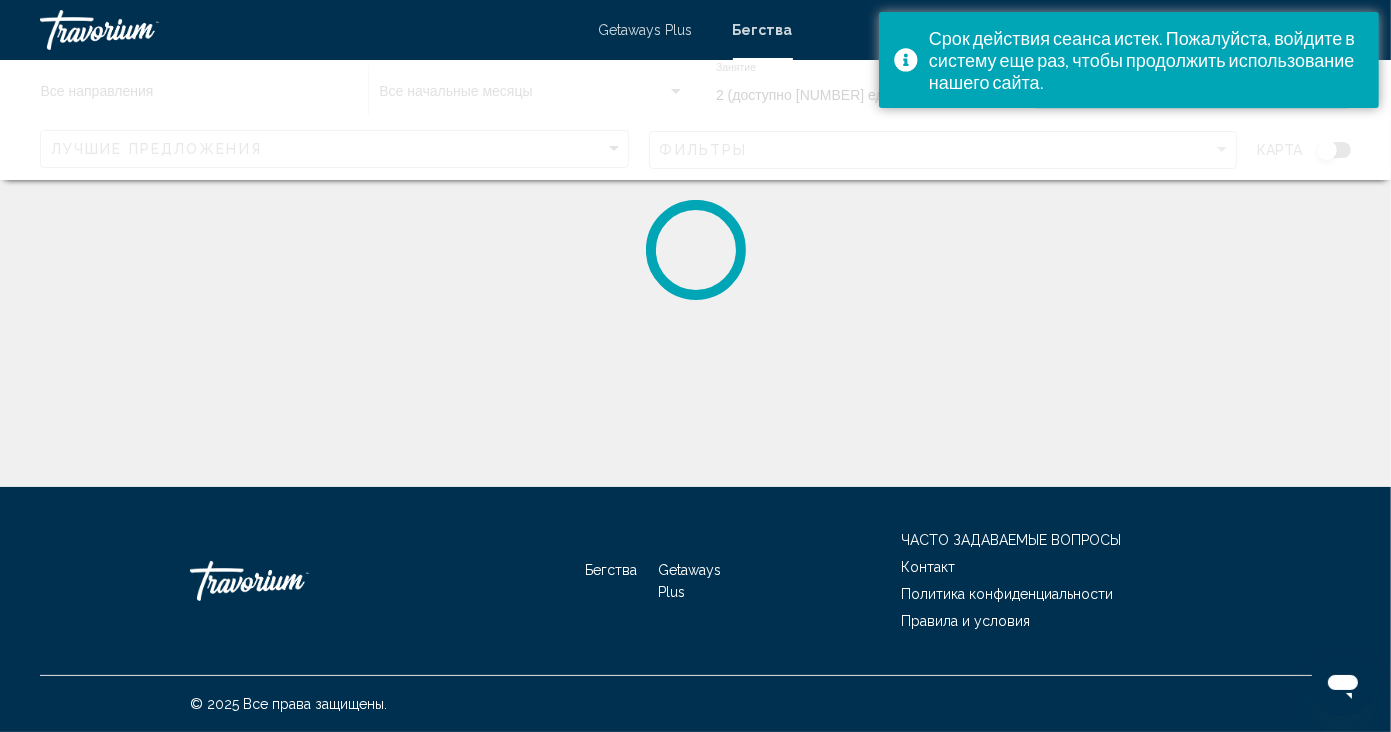 click at bounding box center [695, 250] 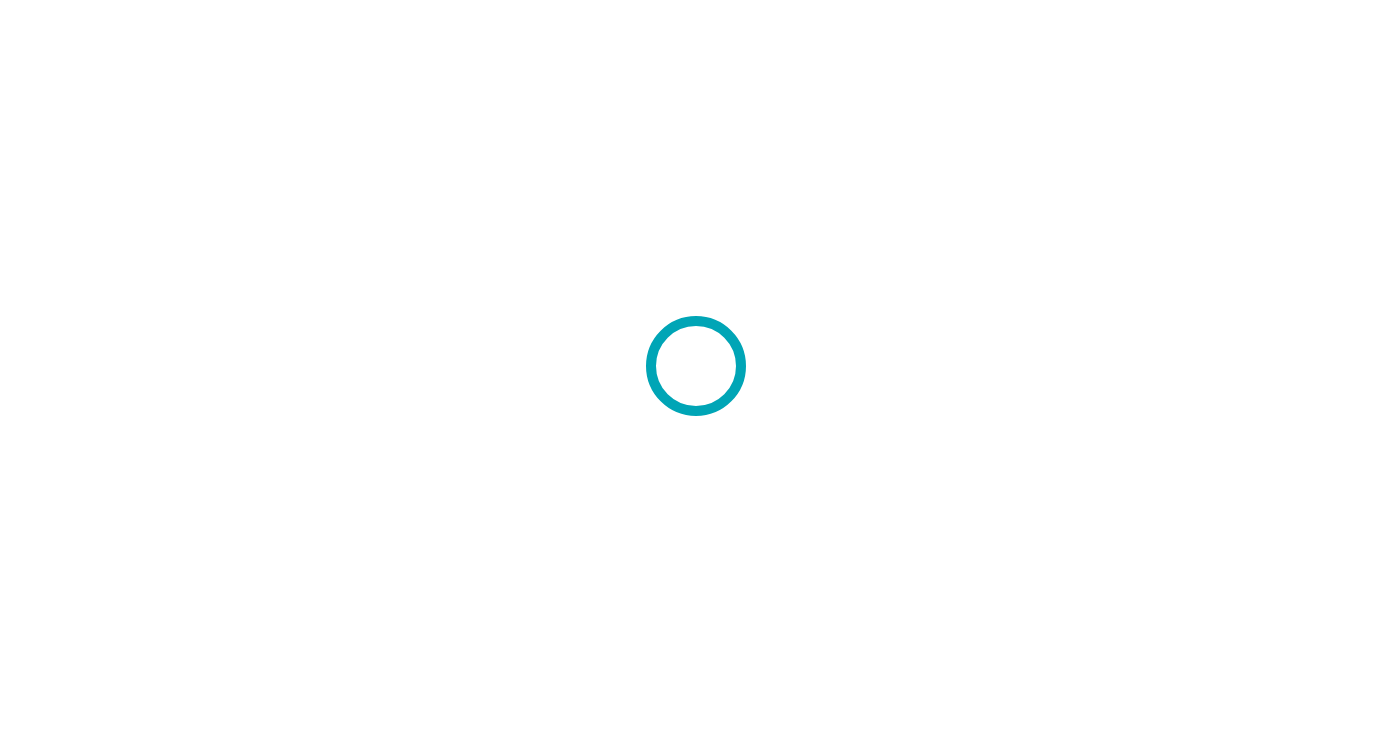 scroll, scrollTop: 0, scrollLeft: 0, axis: both 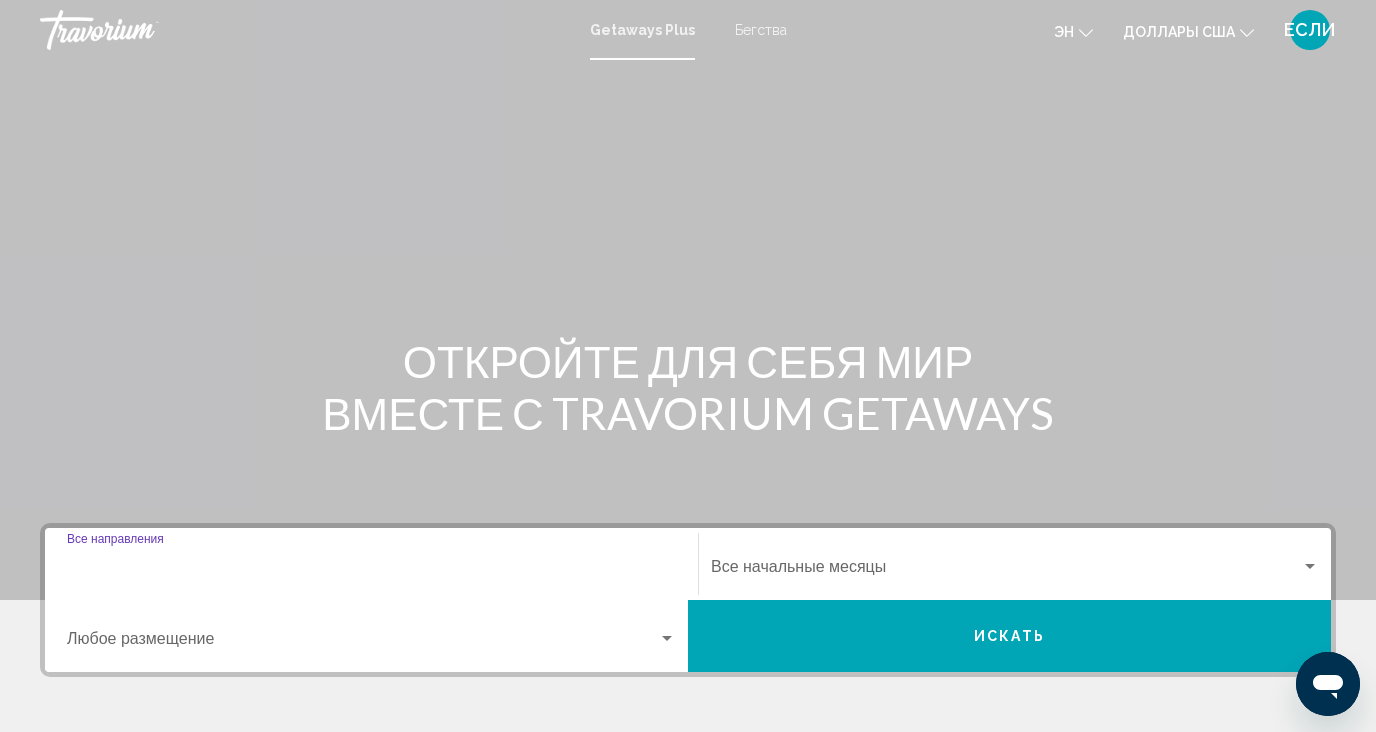 click on "Destination Все направления" at bounding box center (371, 571) 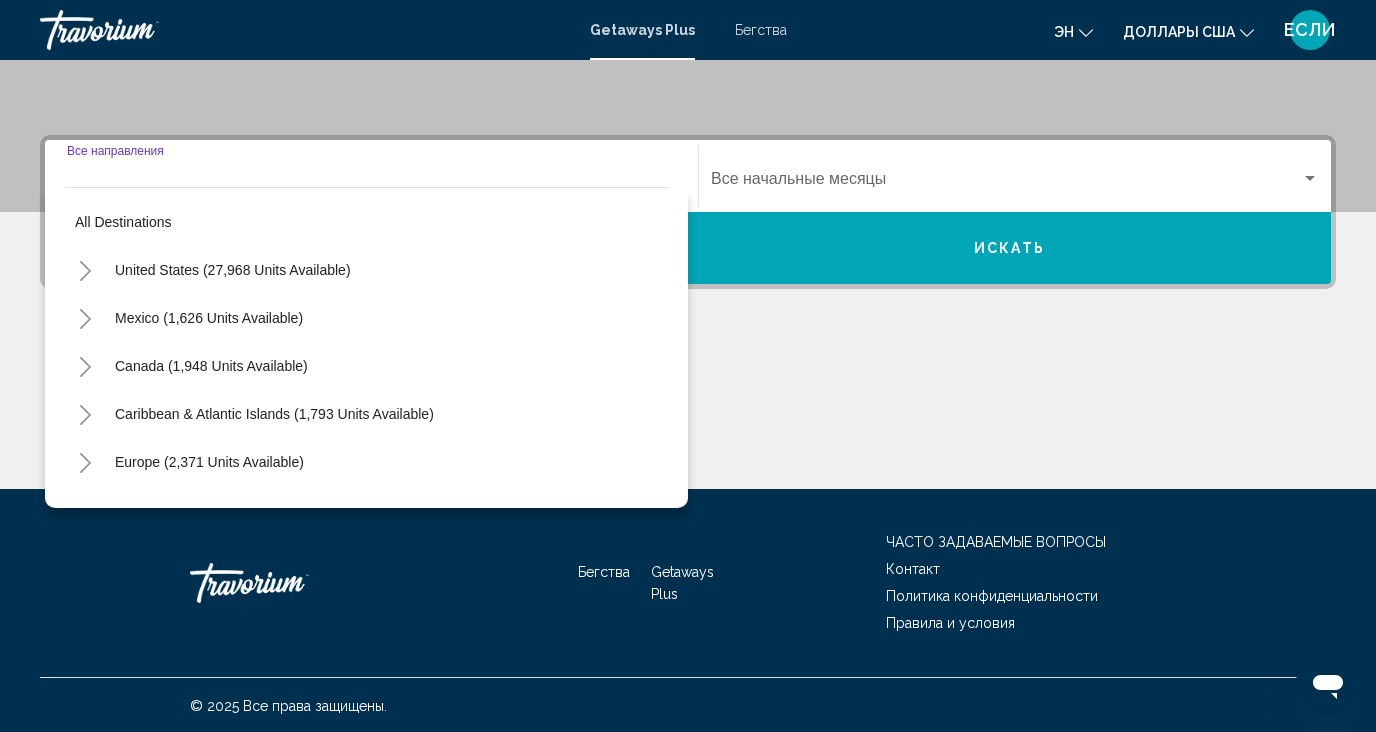 scroll, scrollTop: 389, scrollLeft: 0, axis: vertical 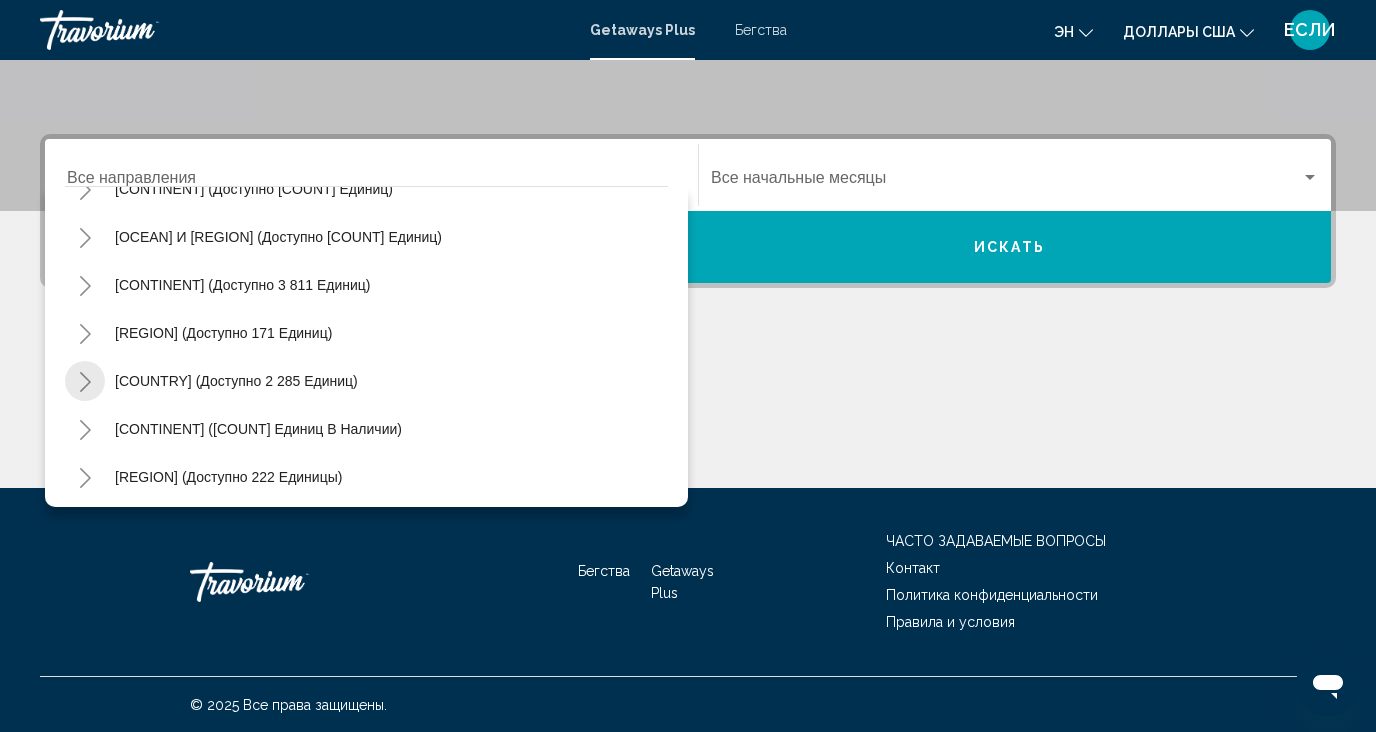 click 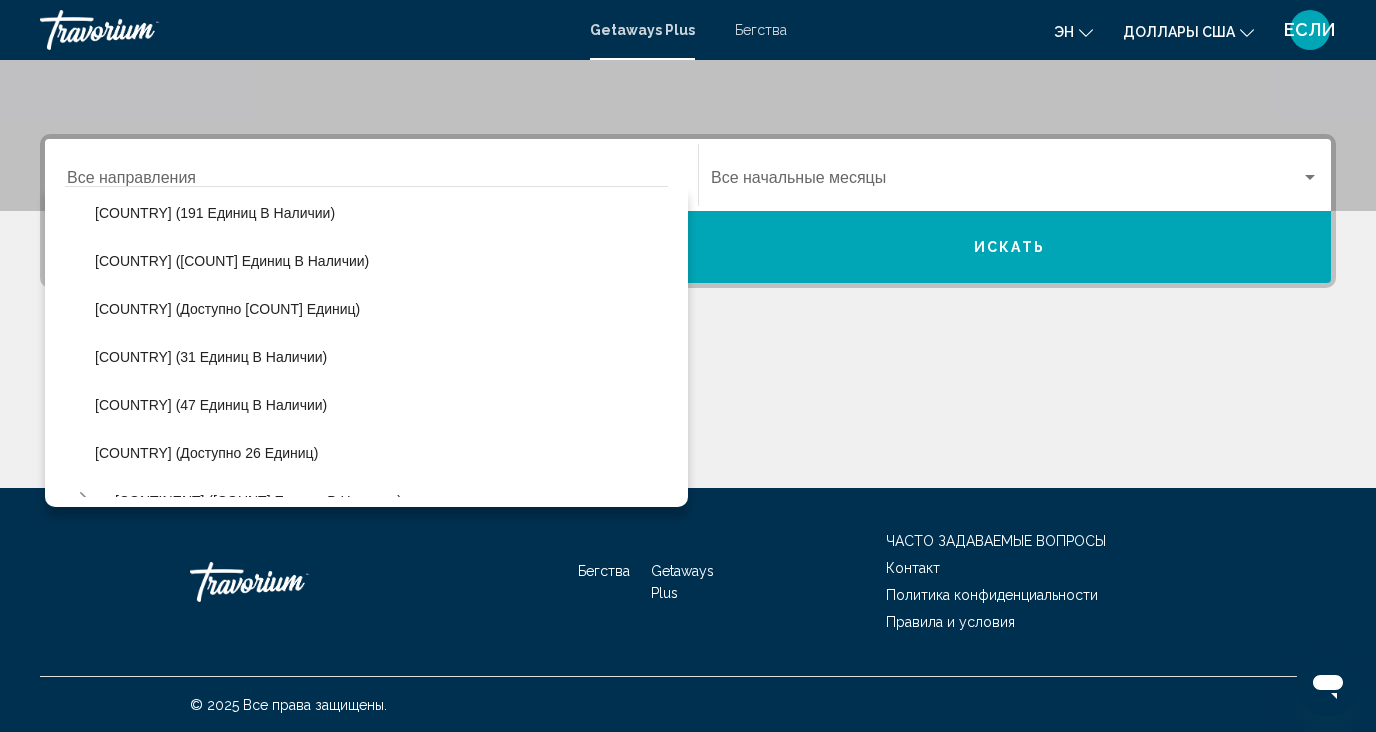 scroll, scrollTop: 720, scrollLeft: 0, axis: vertical 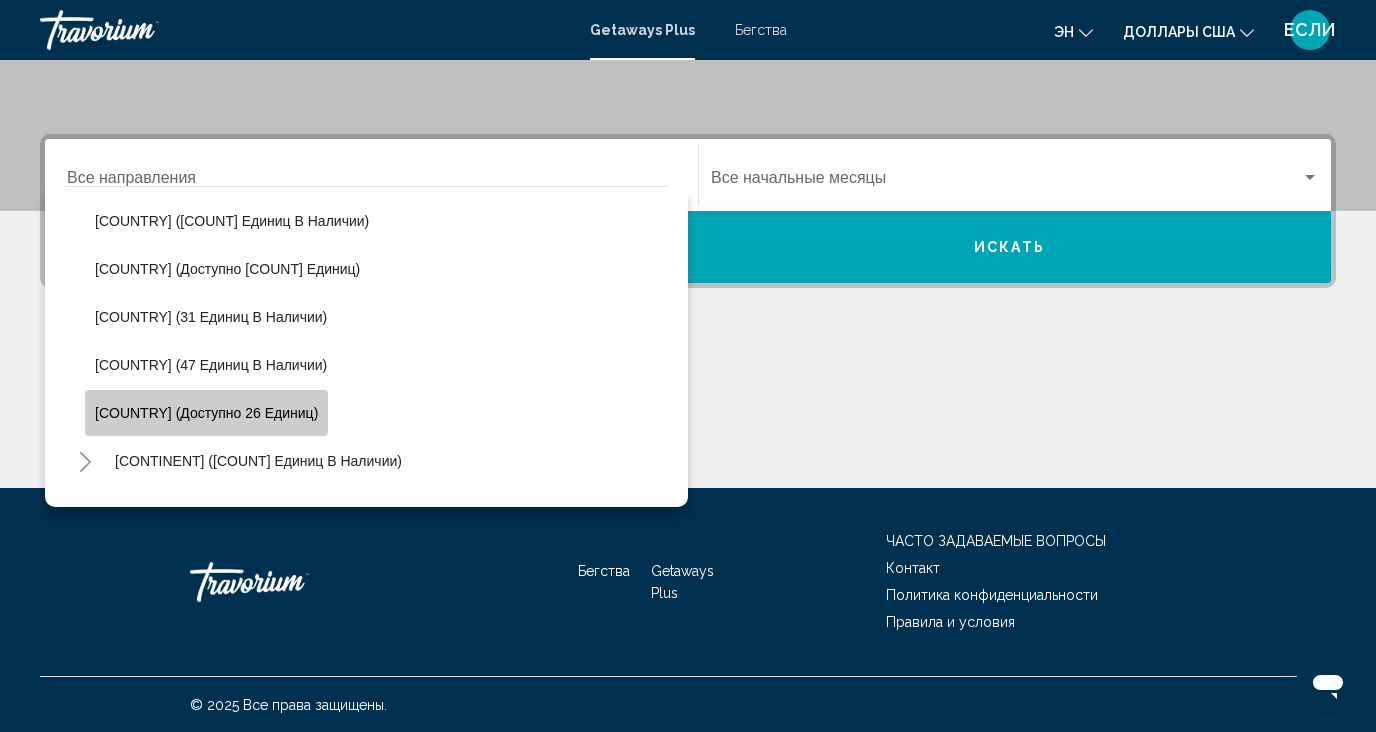 click on "[COUNTRY] (доступно 26 единиц)" 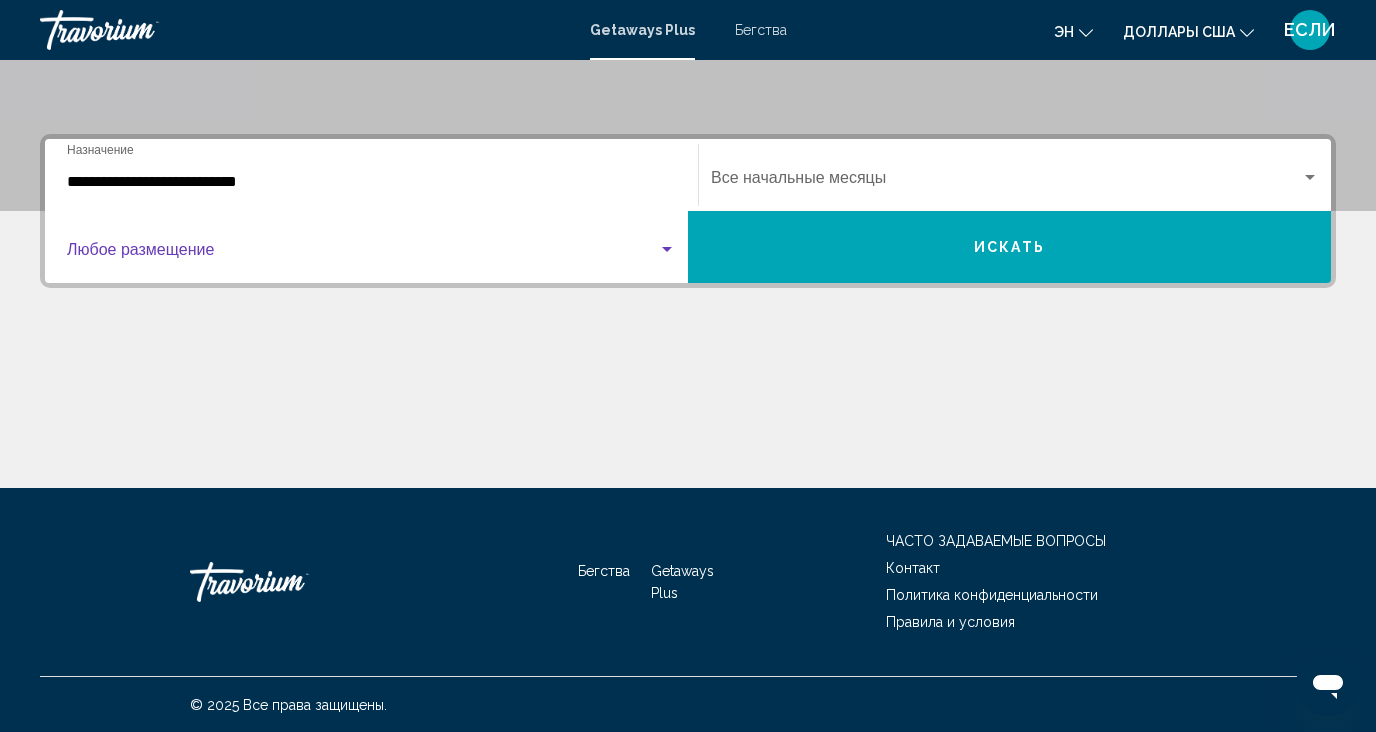 click at bounding box center [667, 249] 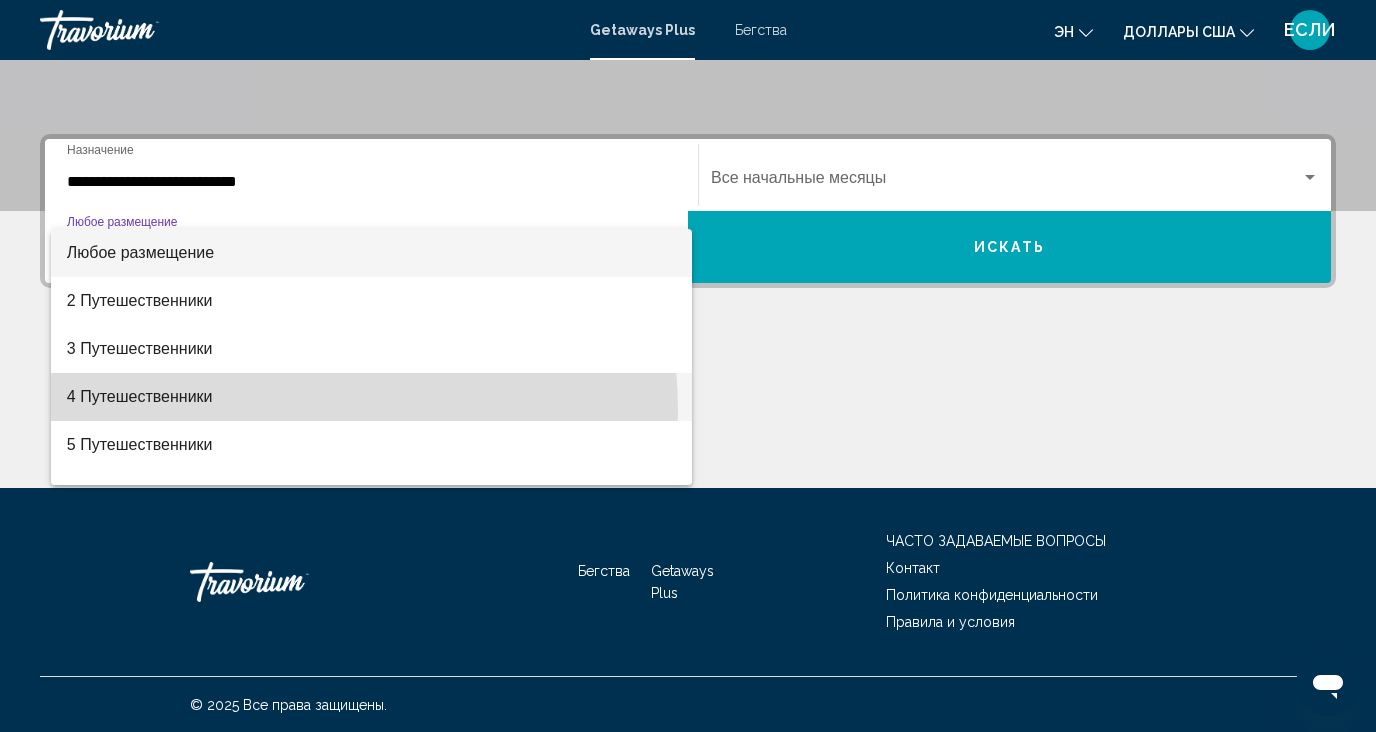 click on "4 Путешественники" at bounding box center (371, 397) 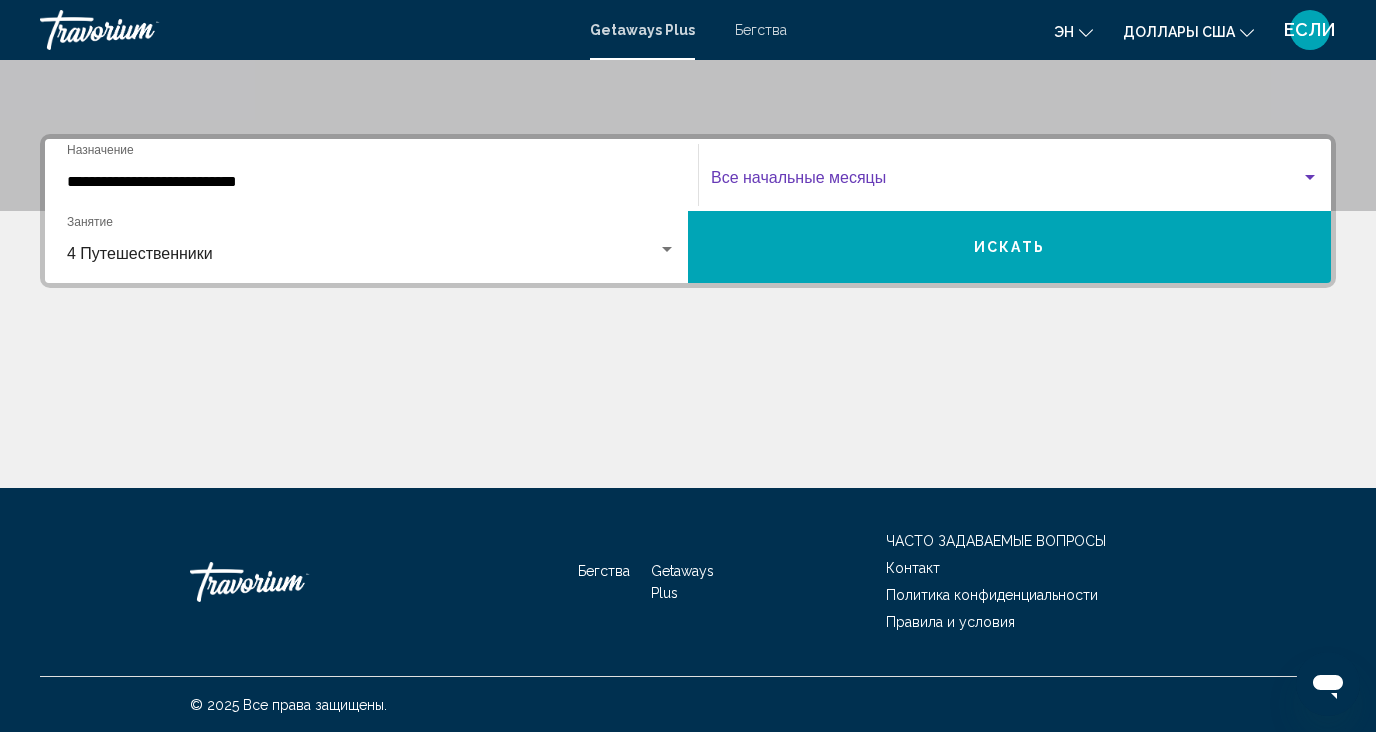click at bounding box center [1310, 178] 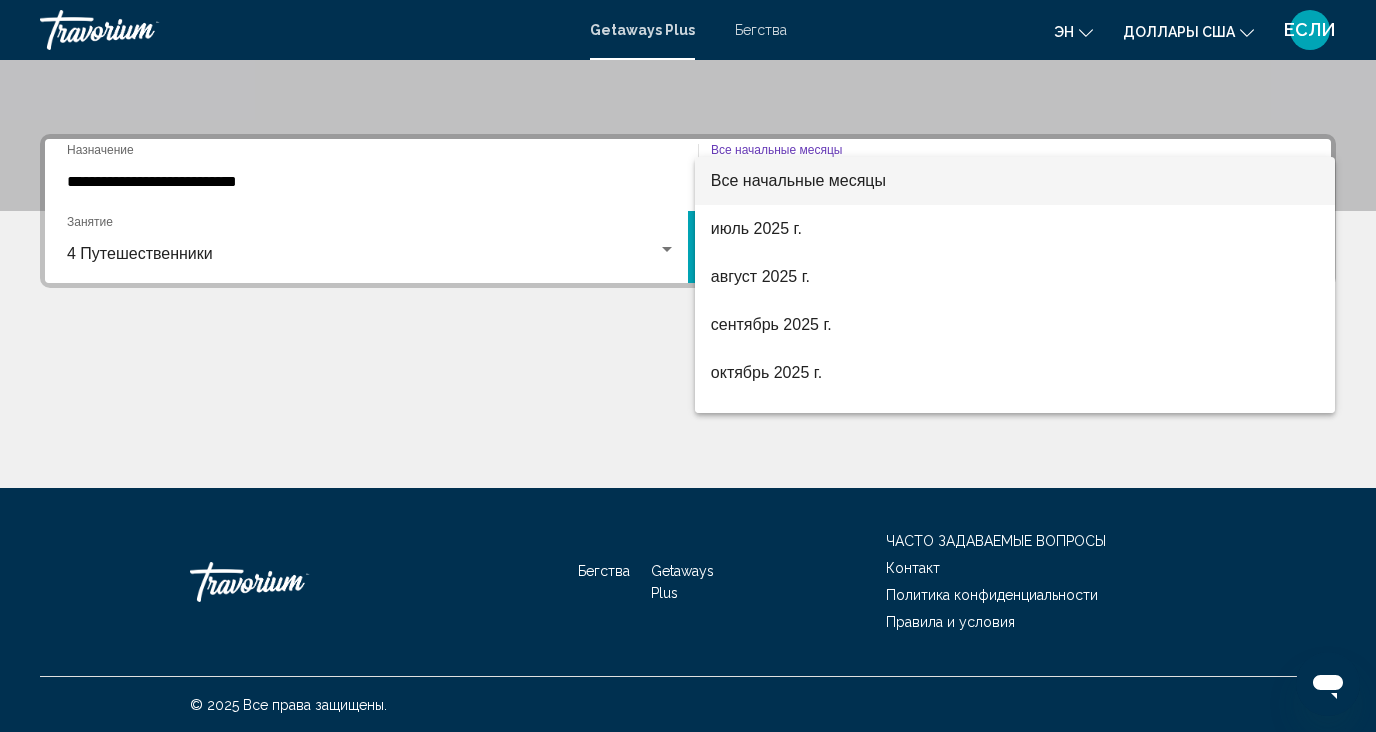 scroll, scrollTop: 40, scrollLeft: 0, axis: vertical 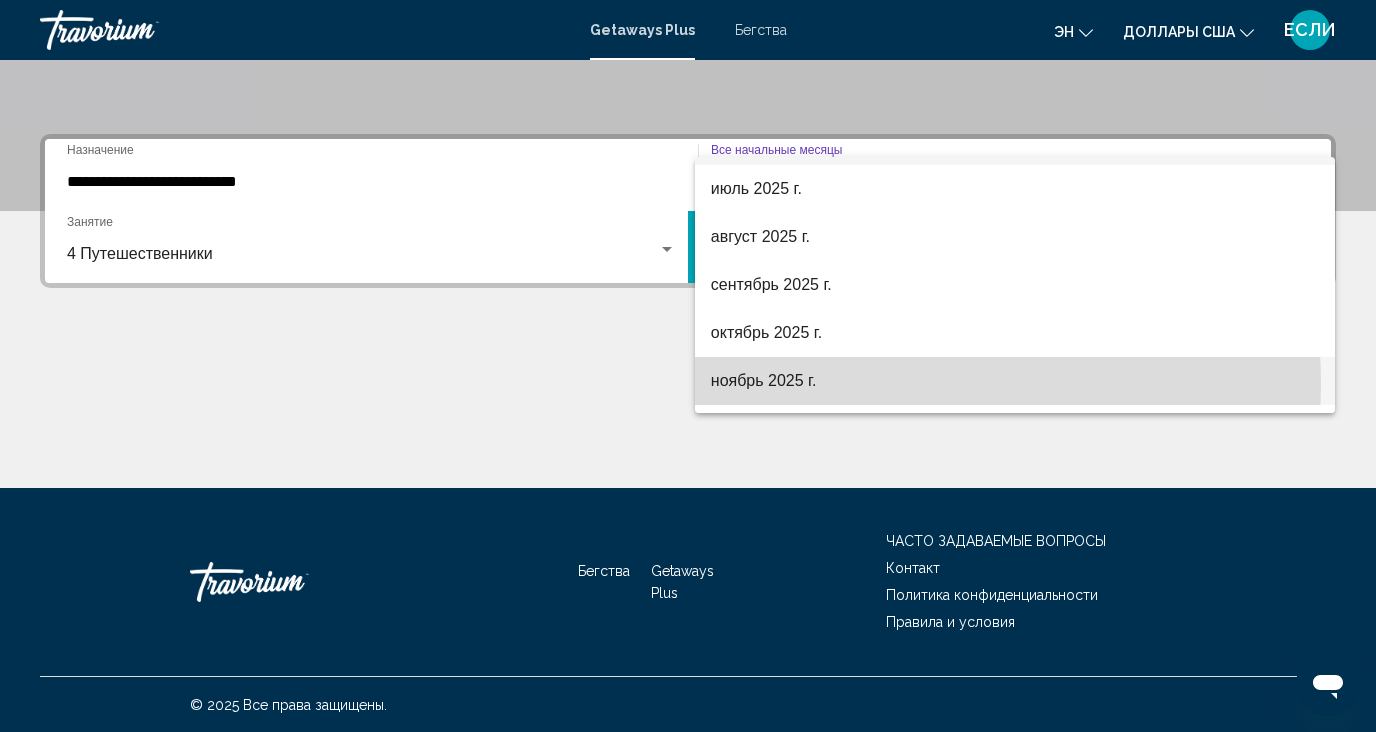 click on "ноябрь 2025 г." at bounding box center (764, 380) 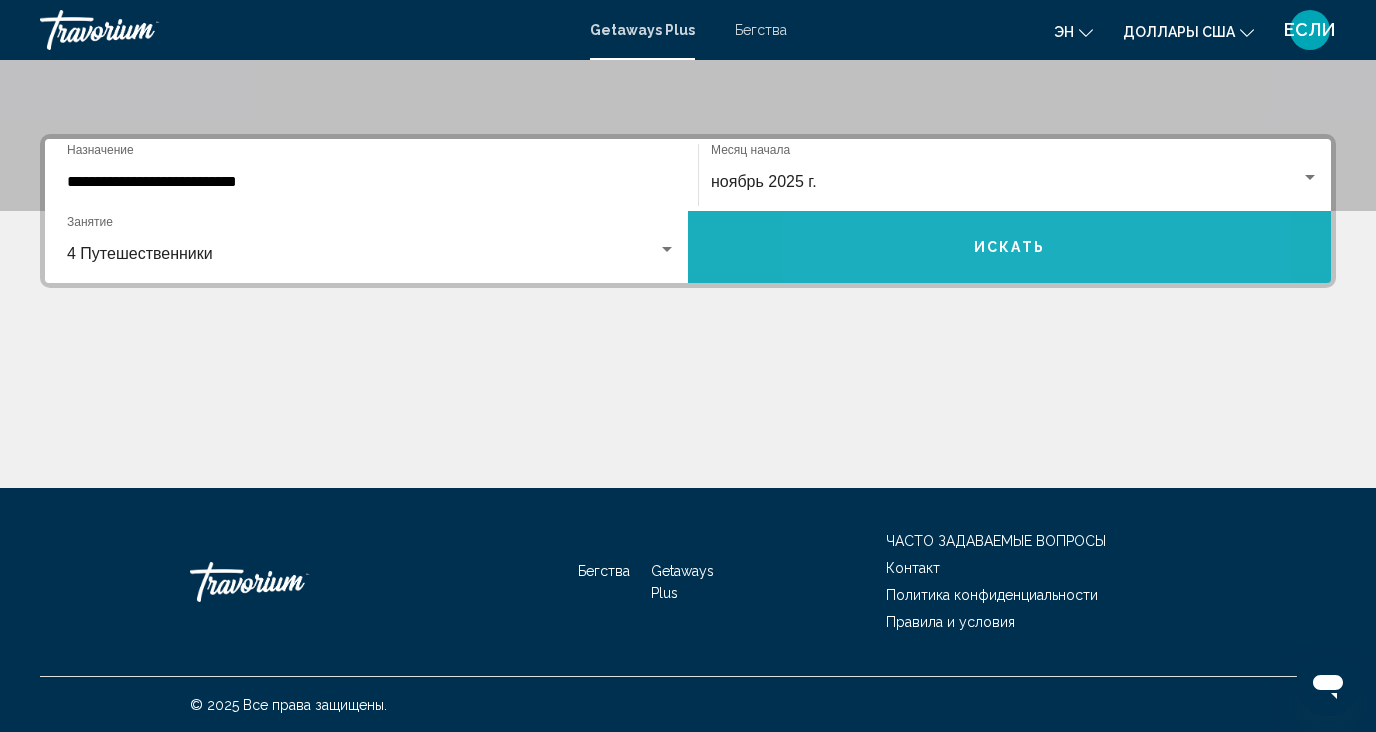 click on "Искать" at bounding box center [1009, 247] 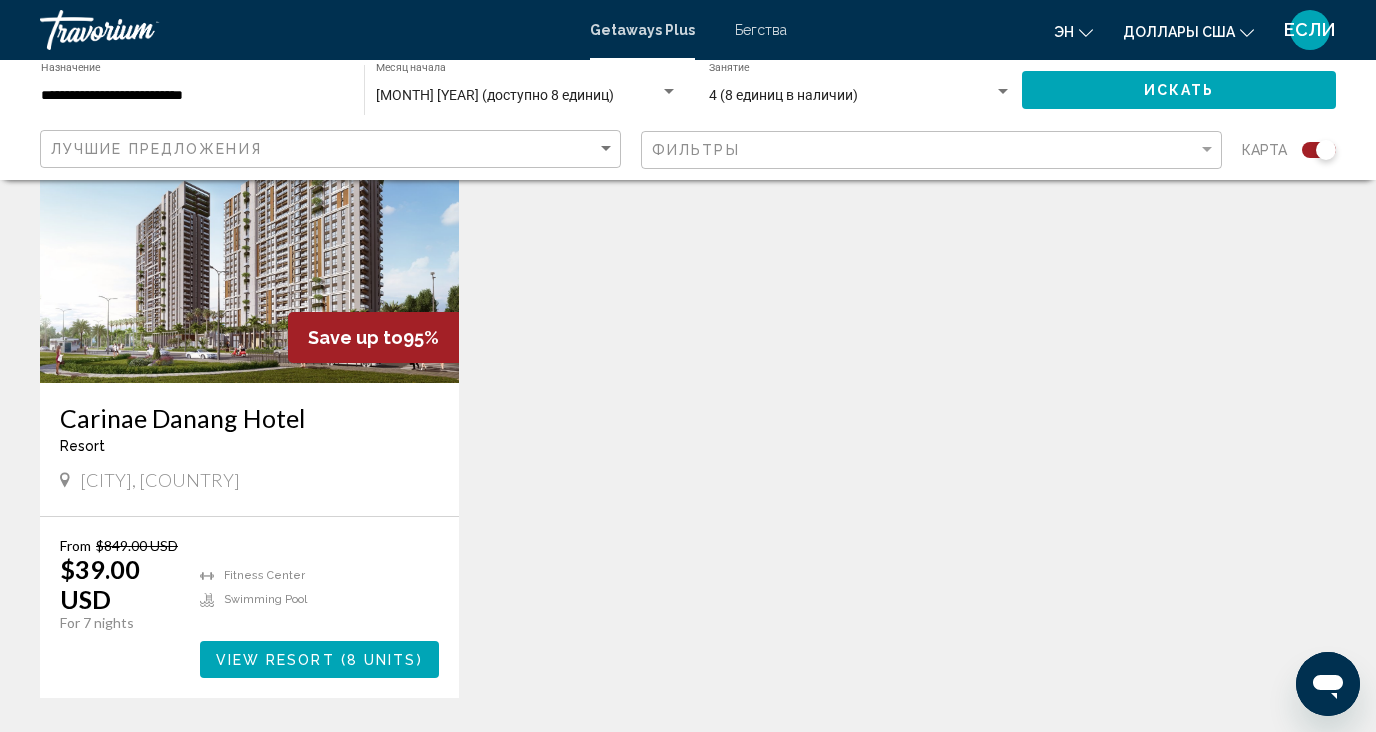 scroll, scrollTop: 880, scrollLeft: 0, axis: vertical 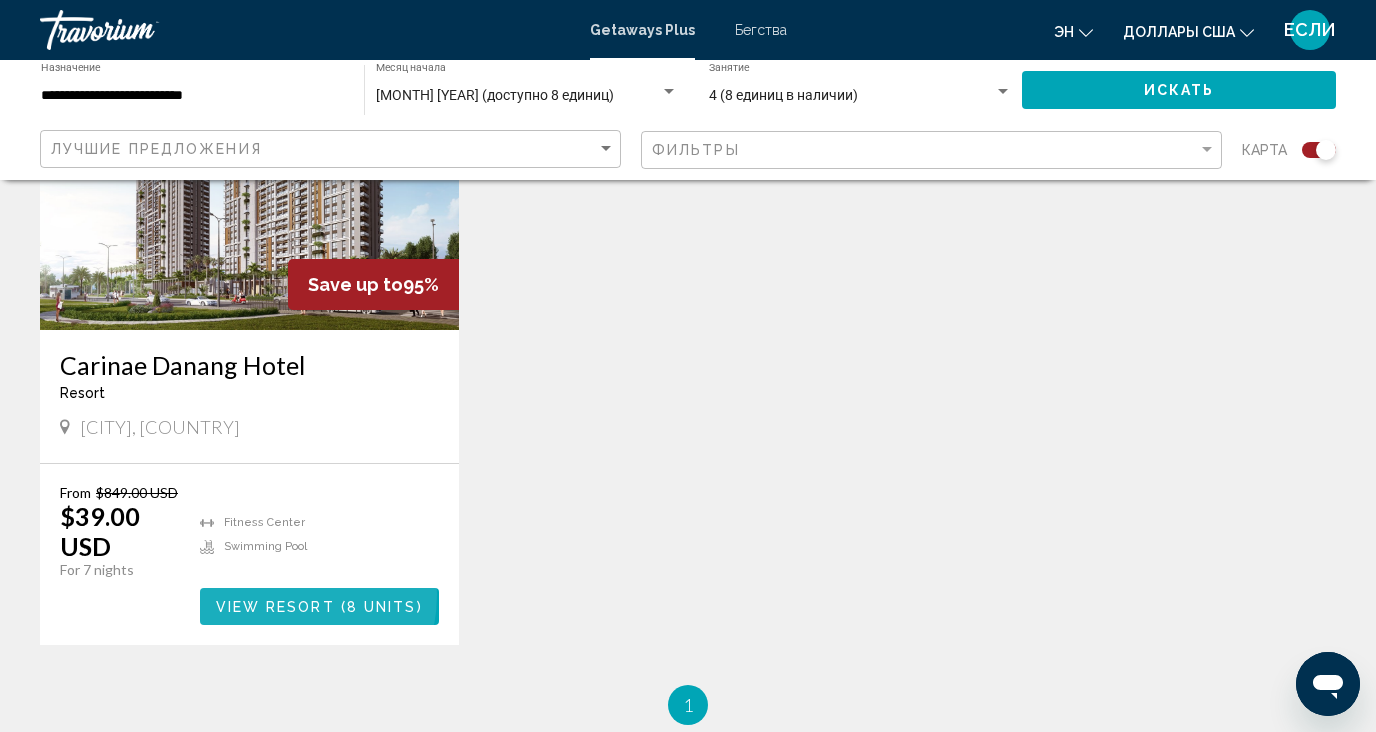 click on "View Resort    ( 8 units )" at bounding box center [319, 606] 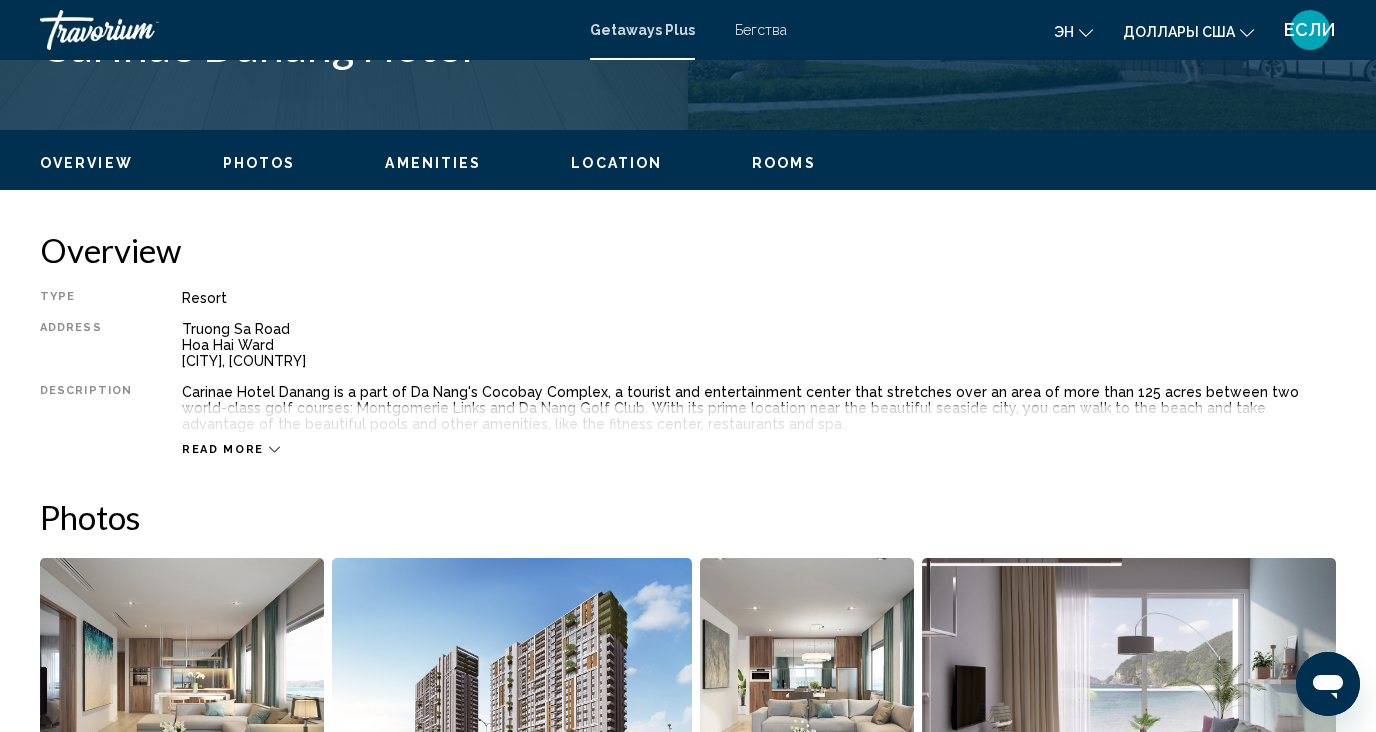 scroll, scrollTop: 168, scrollLeft: 0, axis: vertical 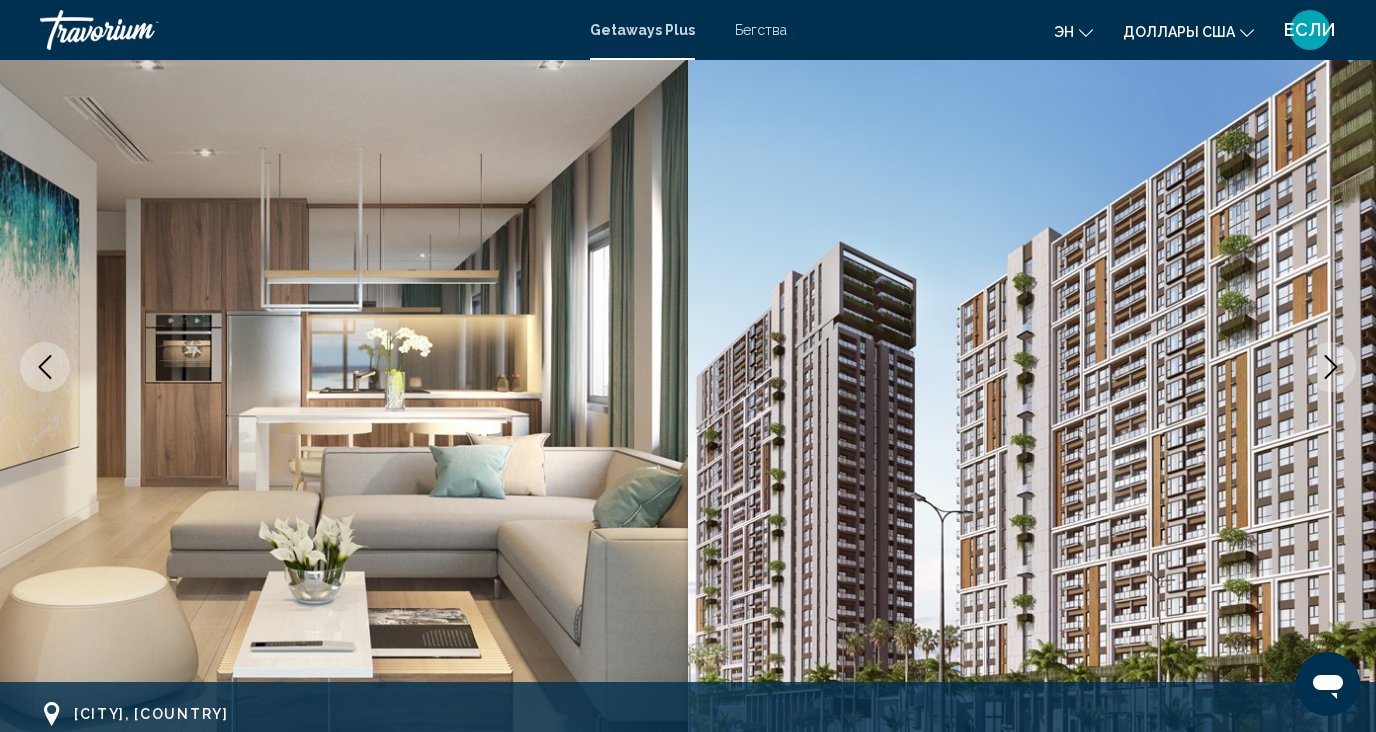 type 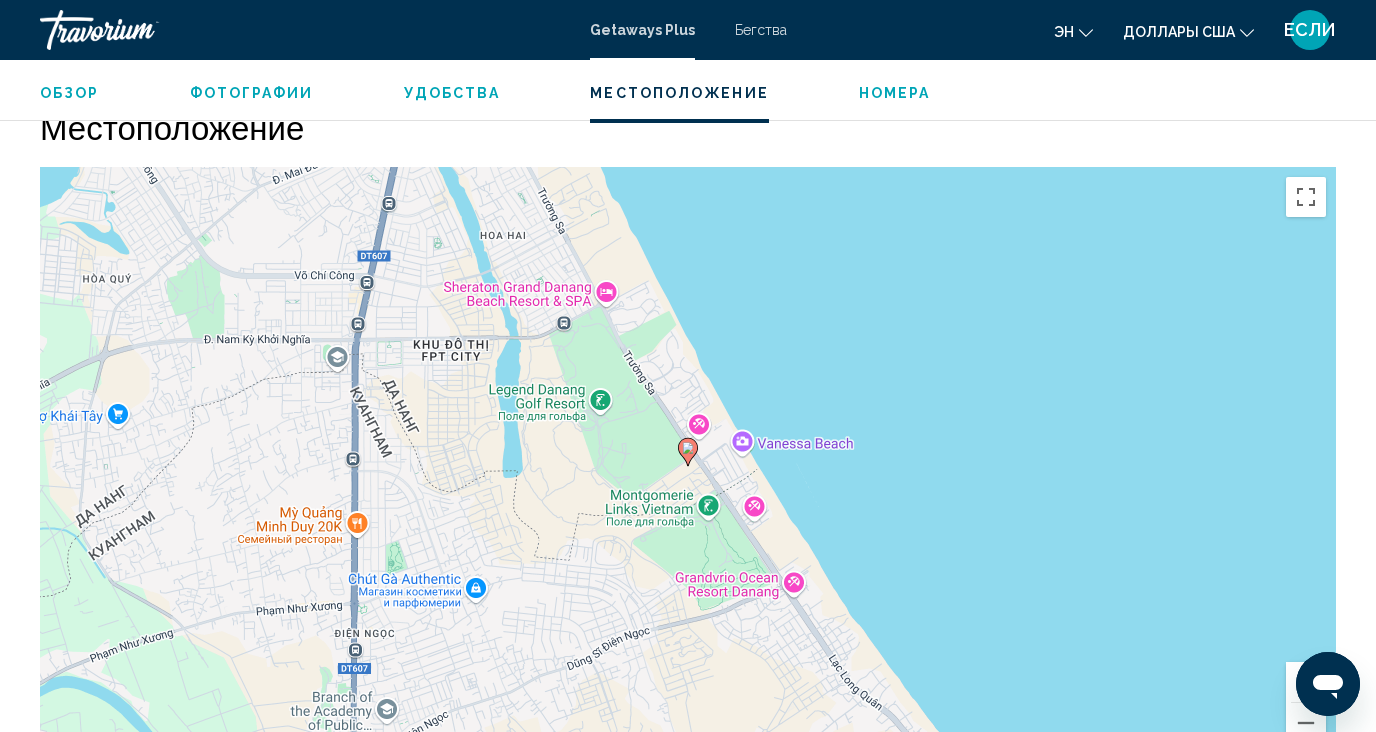 scroll, scrollTop: 2270, scrollLeft: 0, axis: vertical 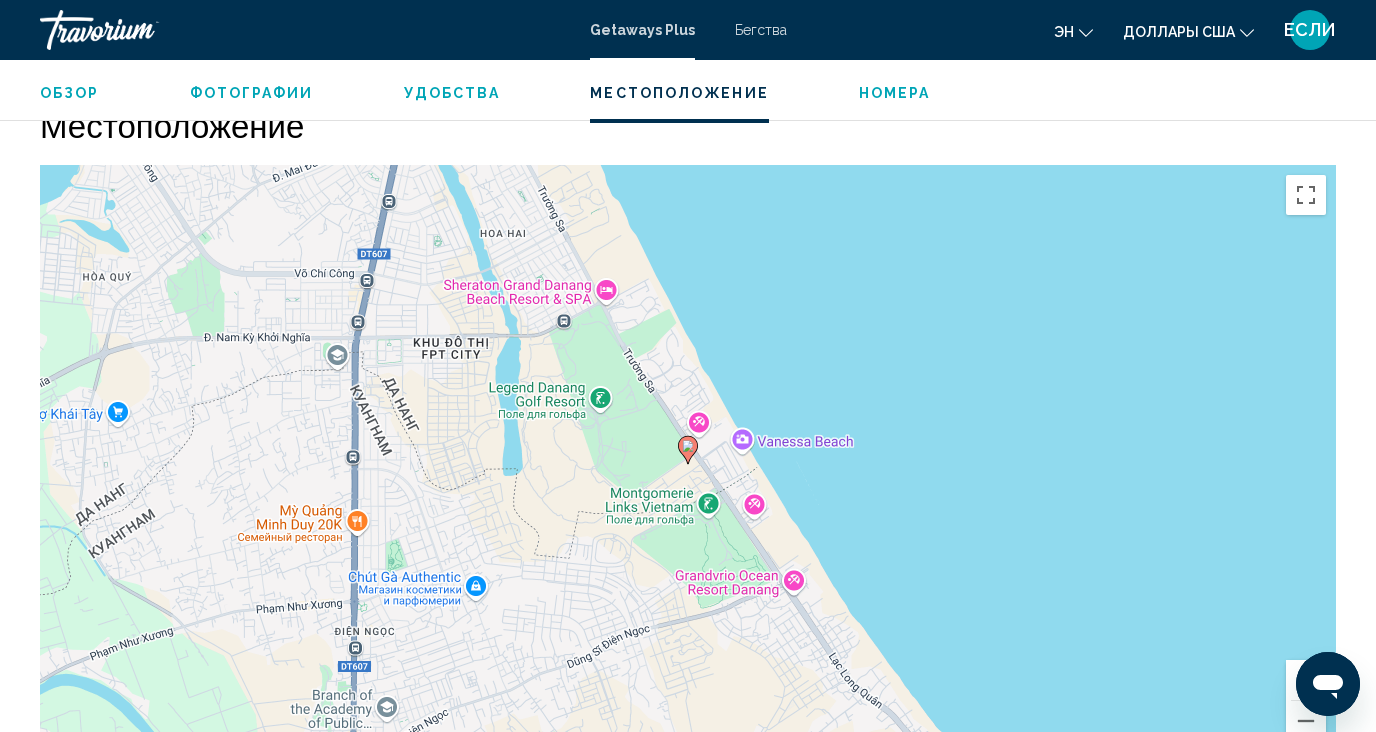click 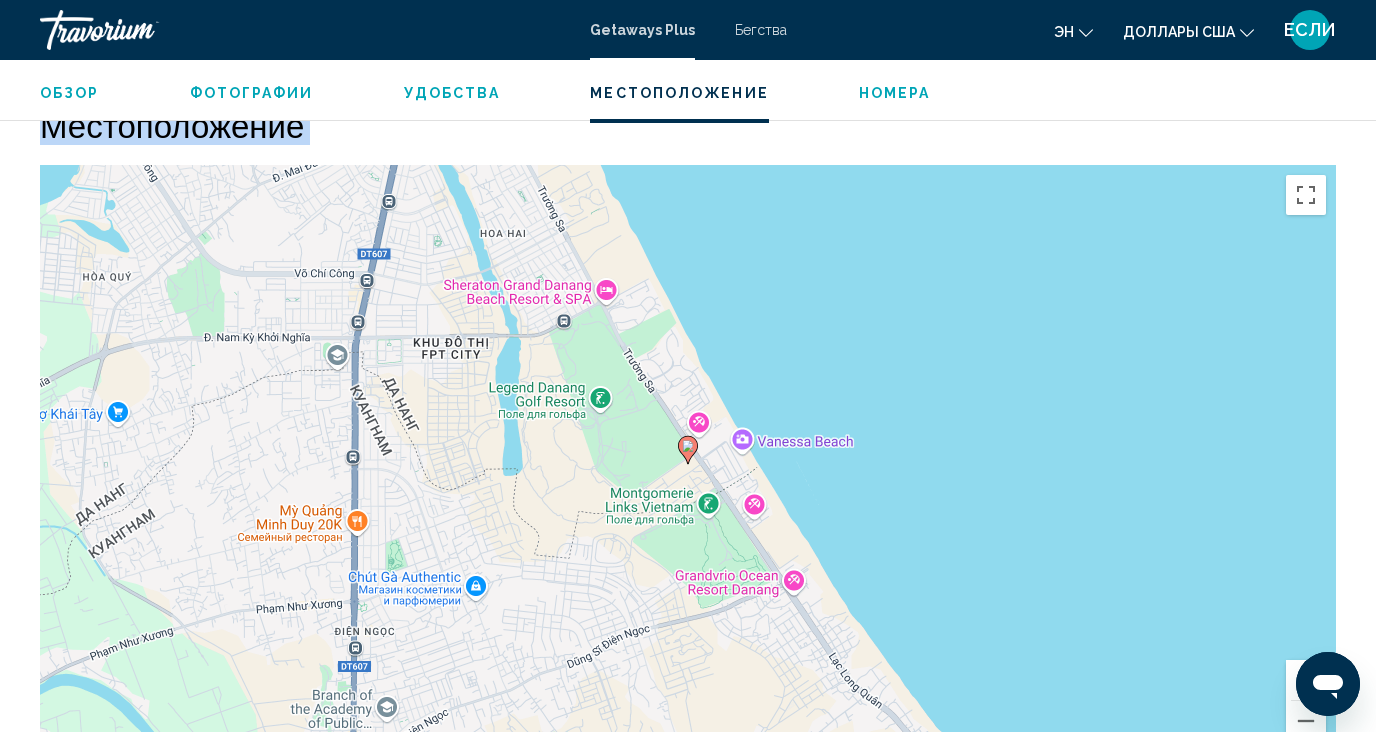 drag, startPoint x: 864, startPoint y: 111, endPoint x: 754, endPoint y: 435, distance: 342.1637 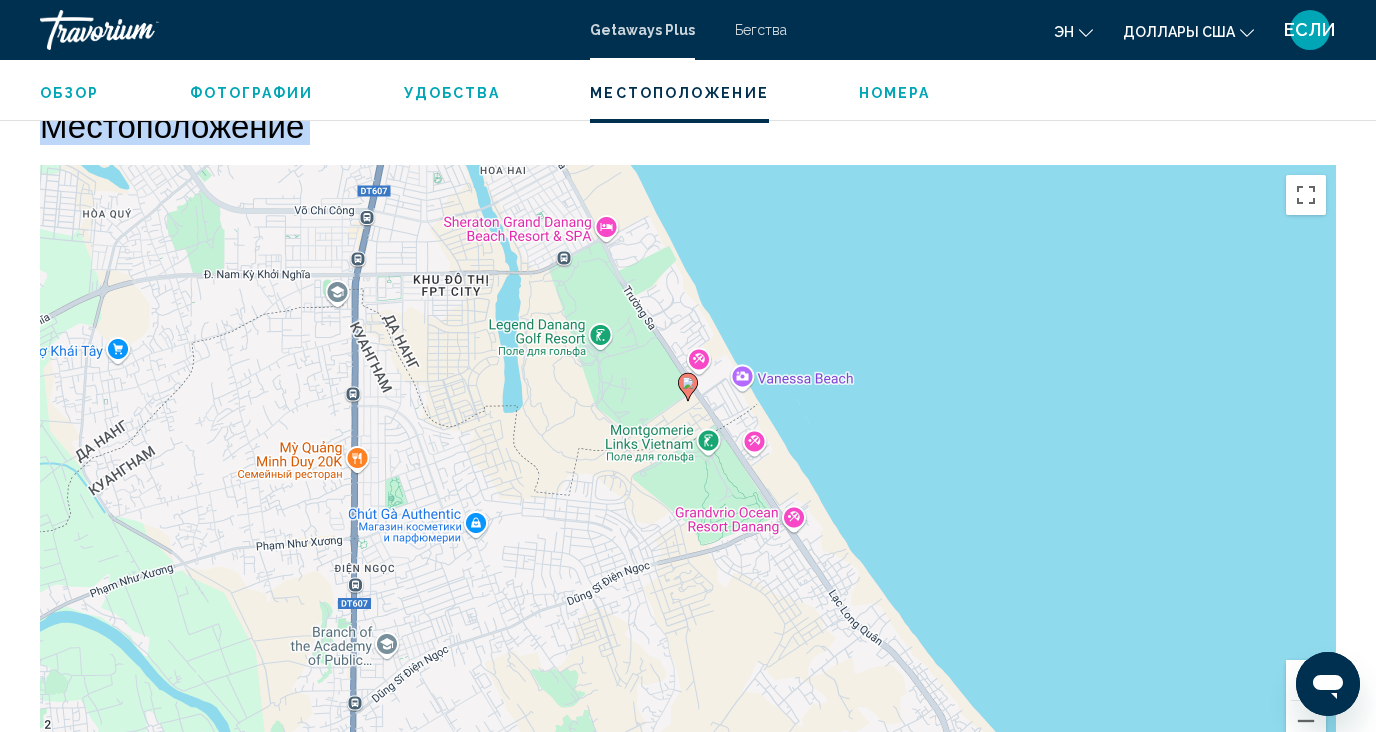 click on "Чтобы активировать перетаскивание с помощью клавиатуры, нажмите Alt + Ввод. После этого перемещайте маркер, используя клавиши со стрелками. Чтобы завершить перетаскивание, нажмите клавишу Ввод. Чтобы отменить действие, нажмите клавишу Esc." at bounding box center (688, 465) 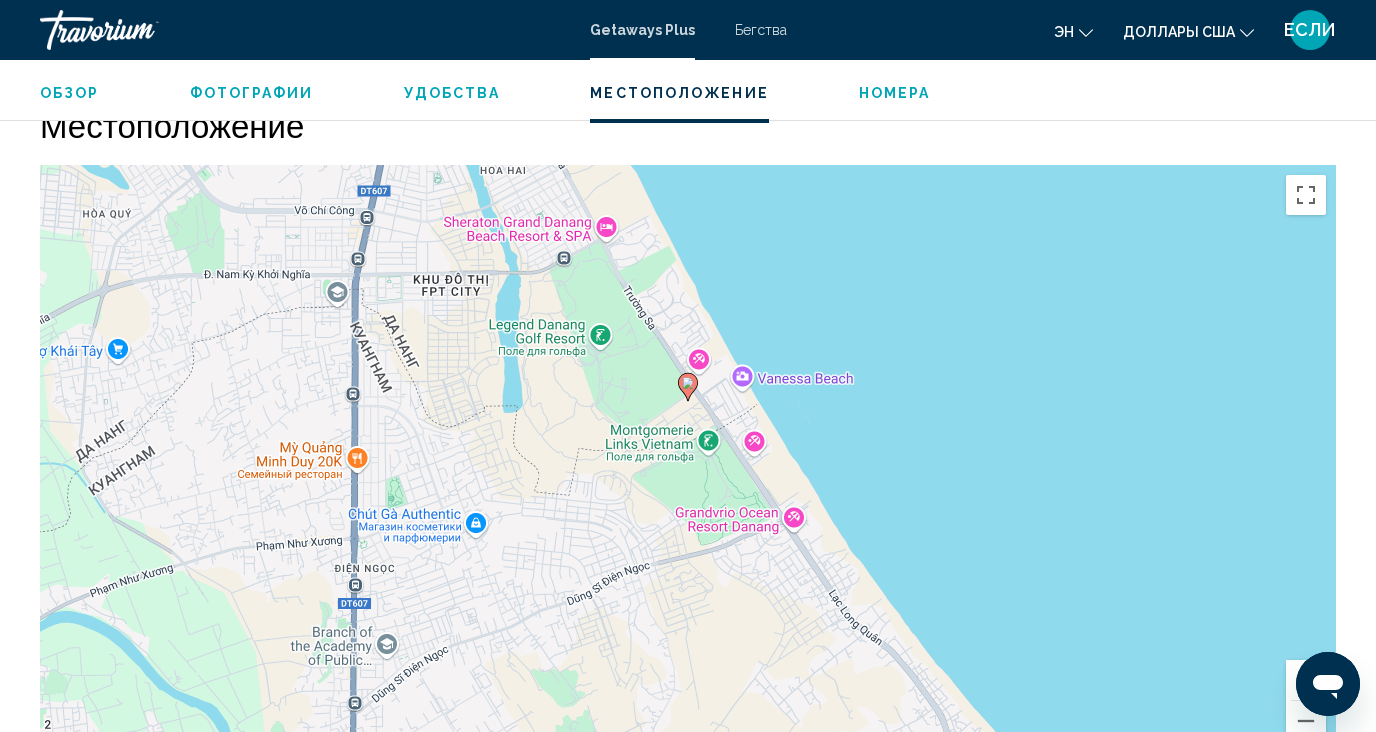click on "Удобства" at bounding box center [452, 93] 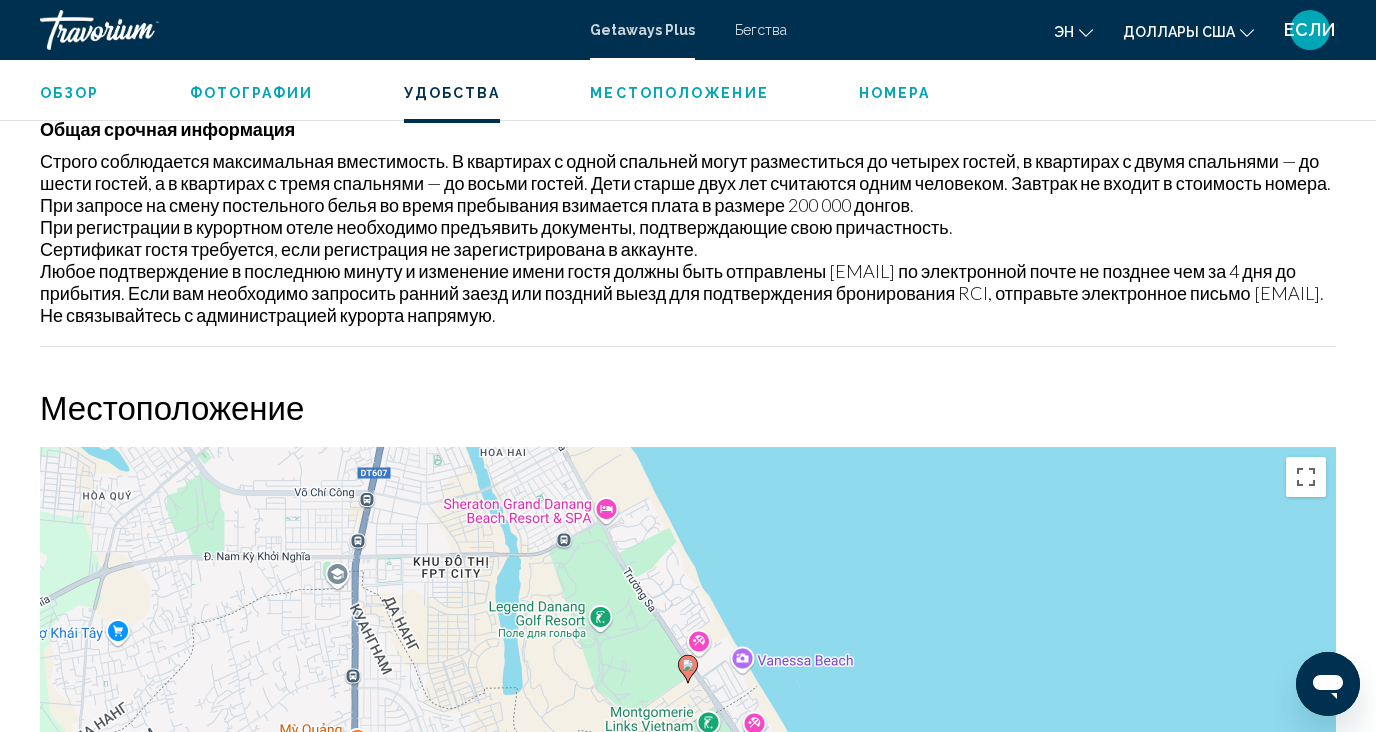scroll, scrollTop: 1873, scrollLeft: 0, axis: vertical 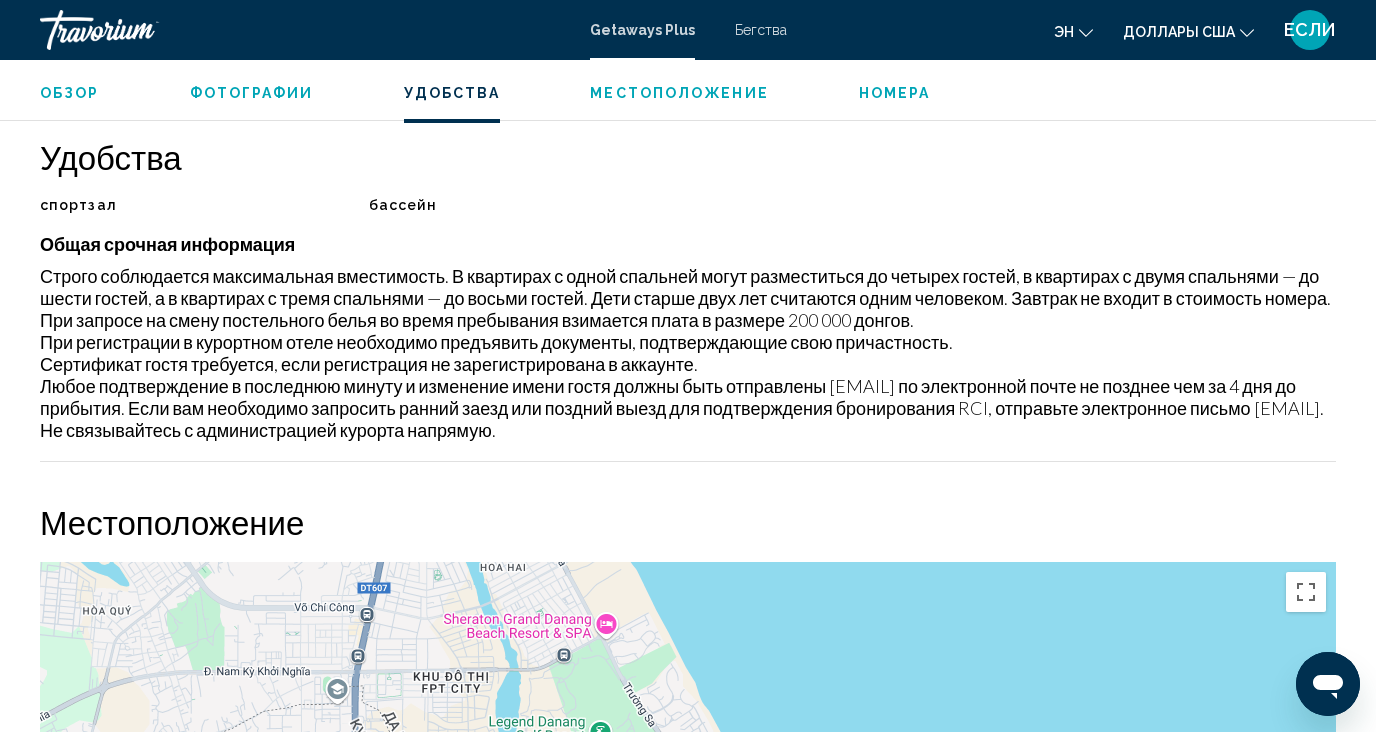 type 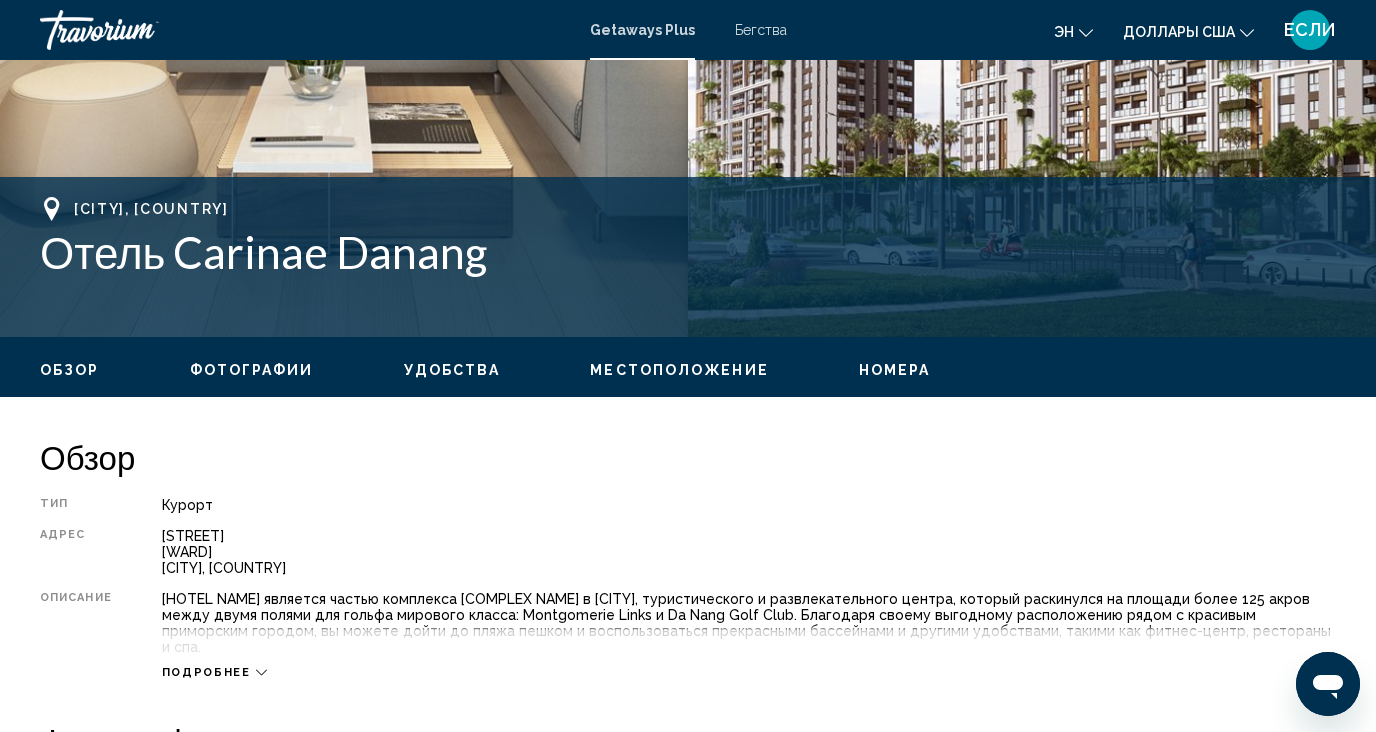 scroll, scrollTop: 713, scrollLeft: 0, axis: vertical 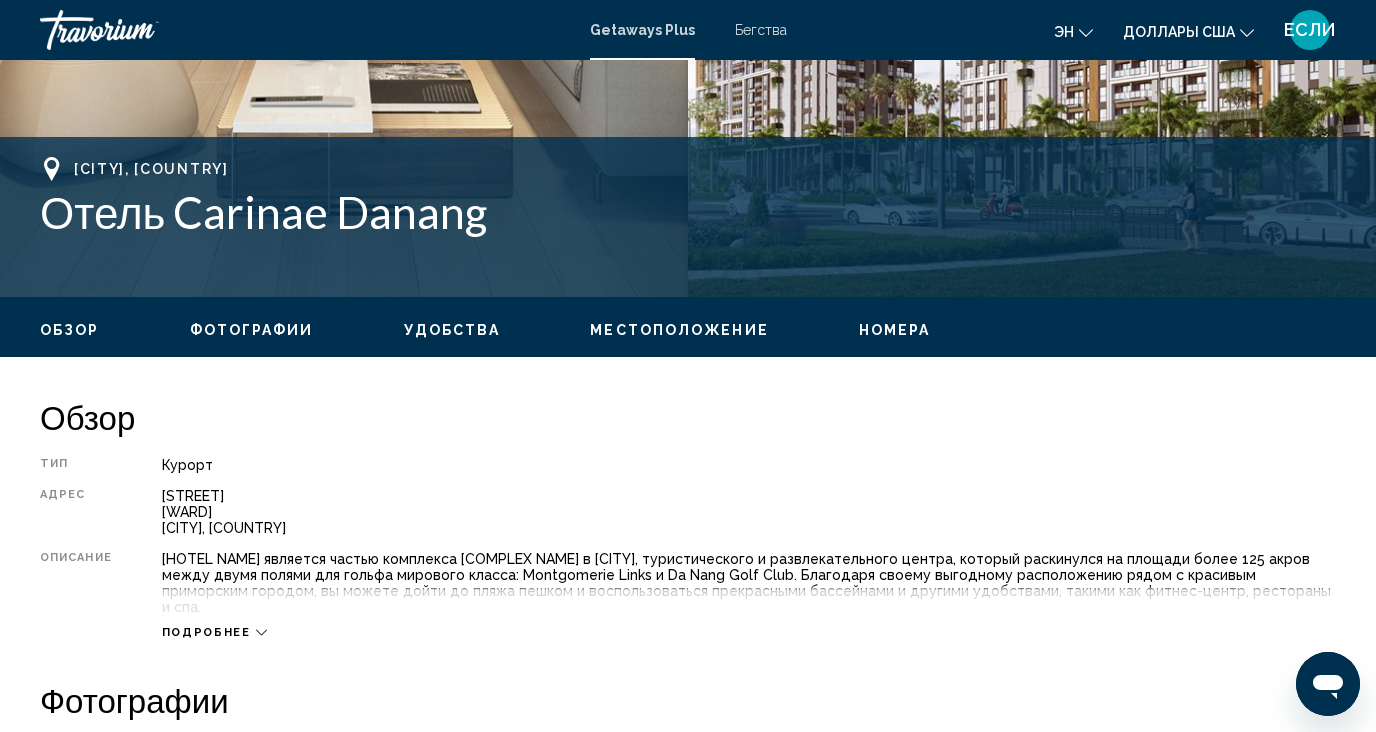 click on "Подробнее" at bounding box center (214, 632) 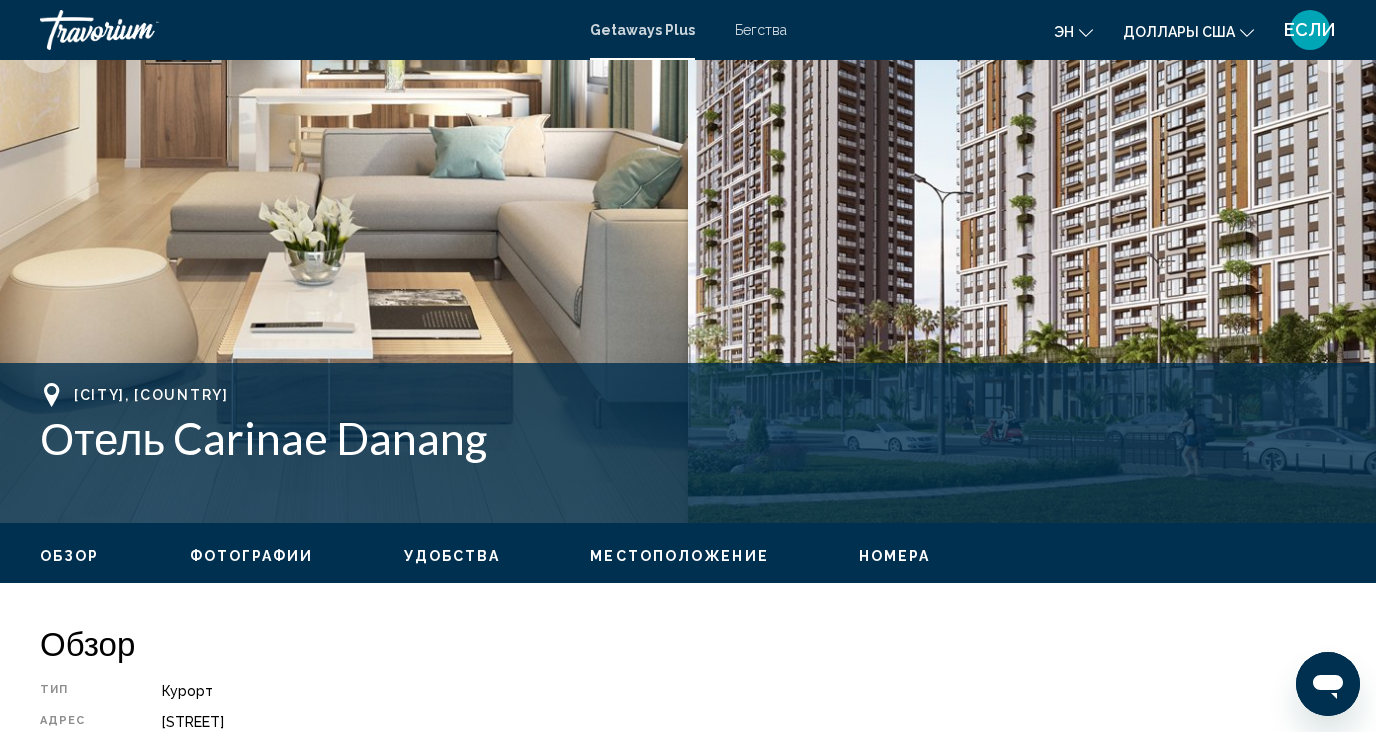 scroll, scrollTop: 480, scrollLeft: 0, axis: vertical 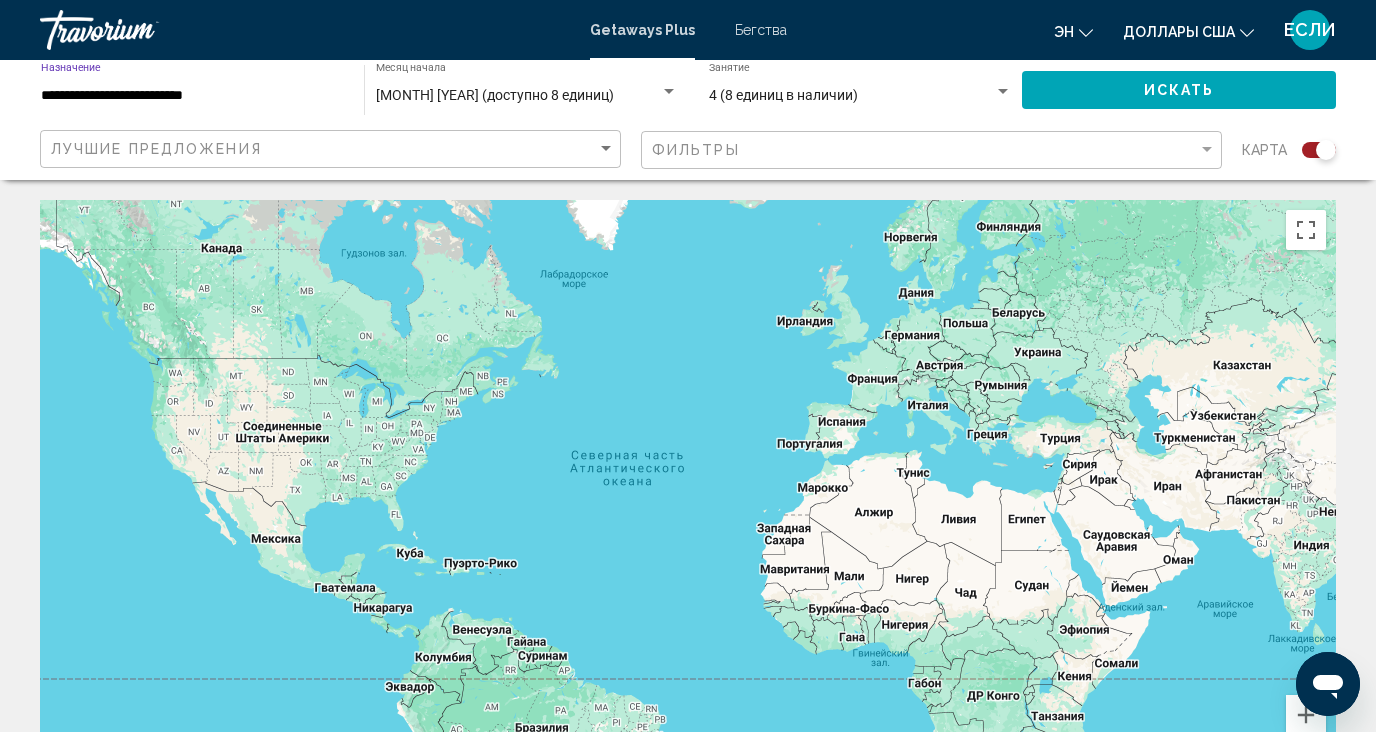 click on "**********" at bounding box center (192, 96) 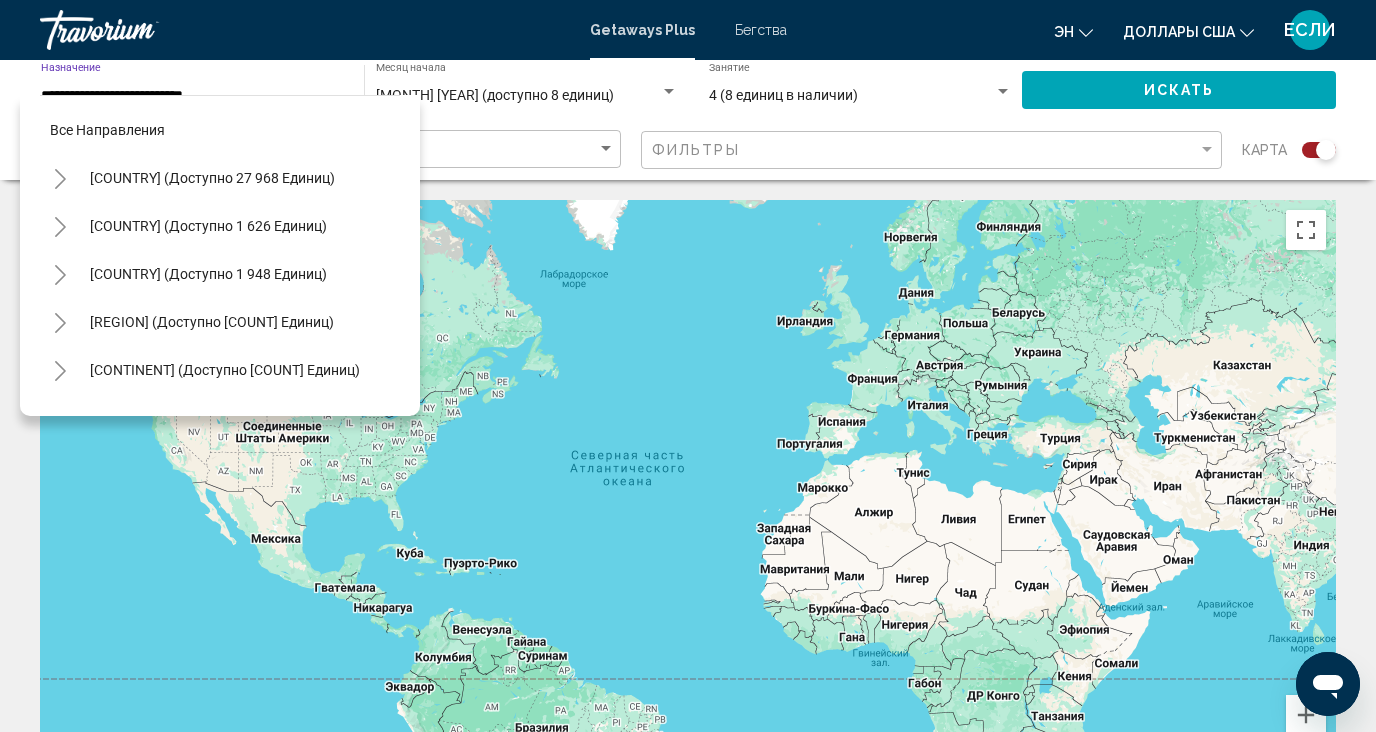 scroll, scrollTop: 771, scrollLeft: 0, axis: vertical 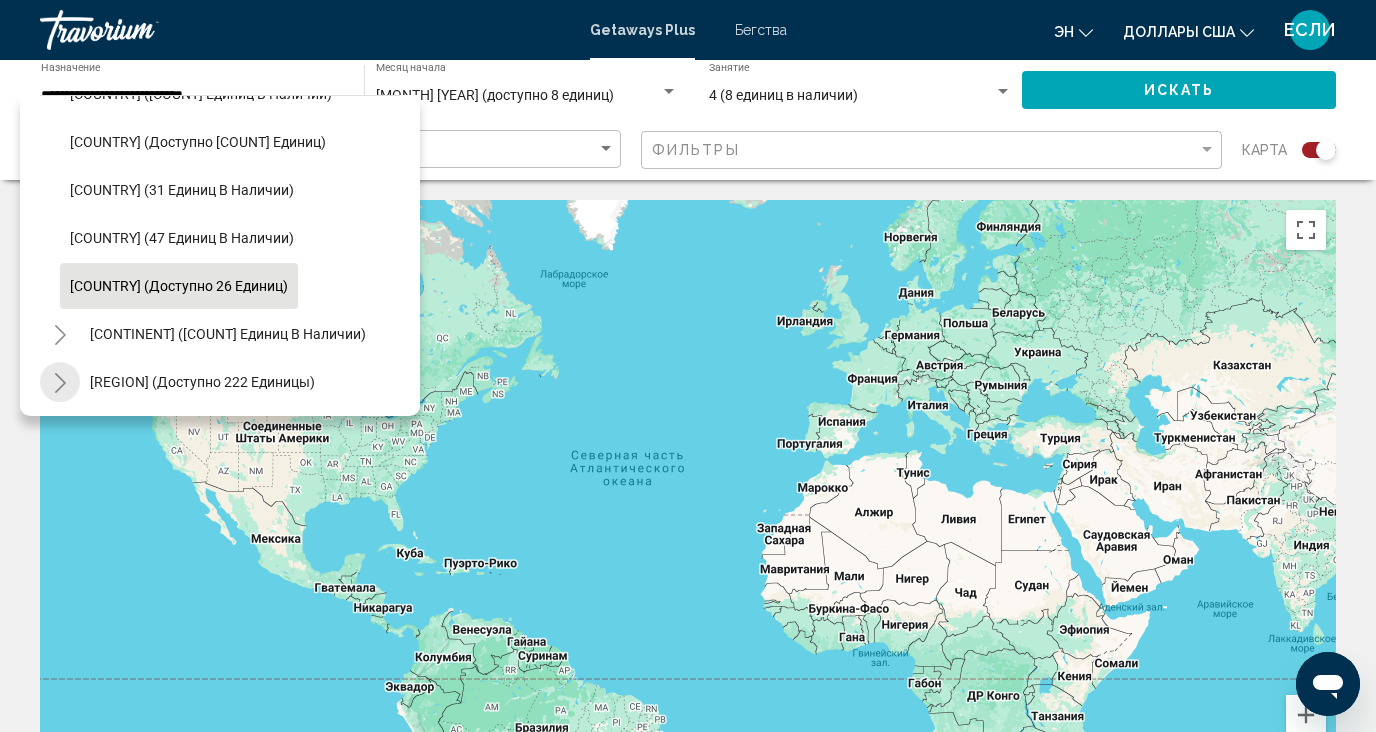 click 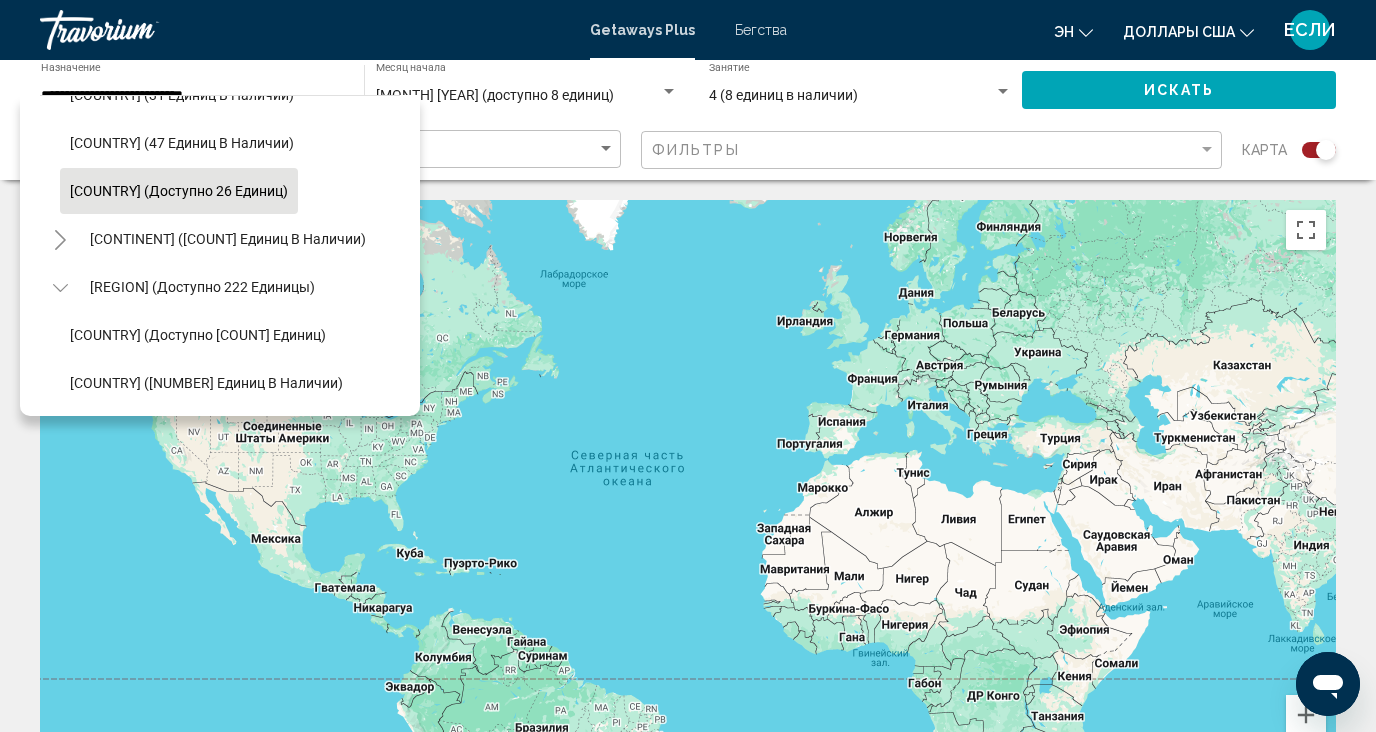 scroll, scrollTop: 867, scrollLeft: 0, axis: vertical 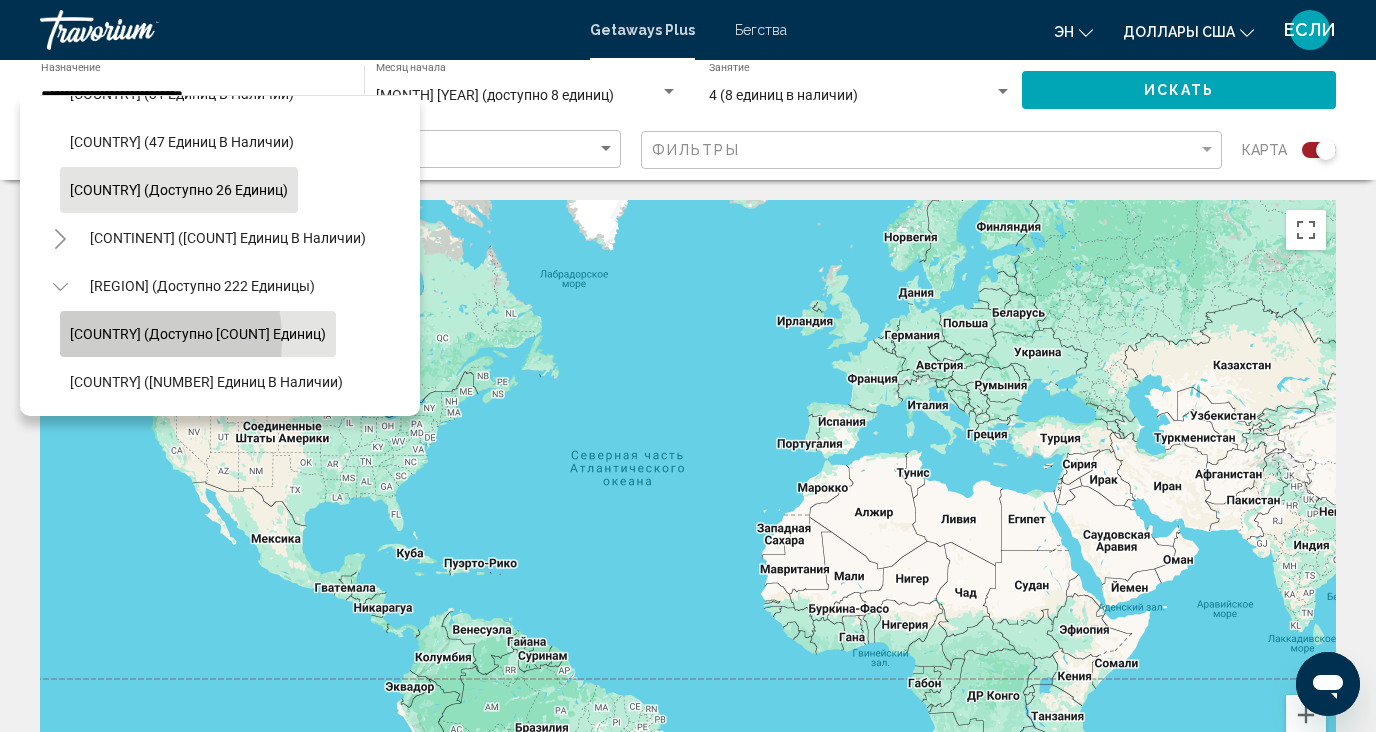 click on "[COUNTRY] (доступно [COUNT] единиц)" 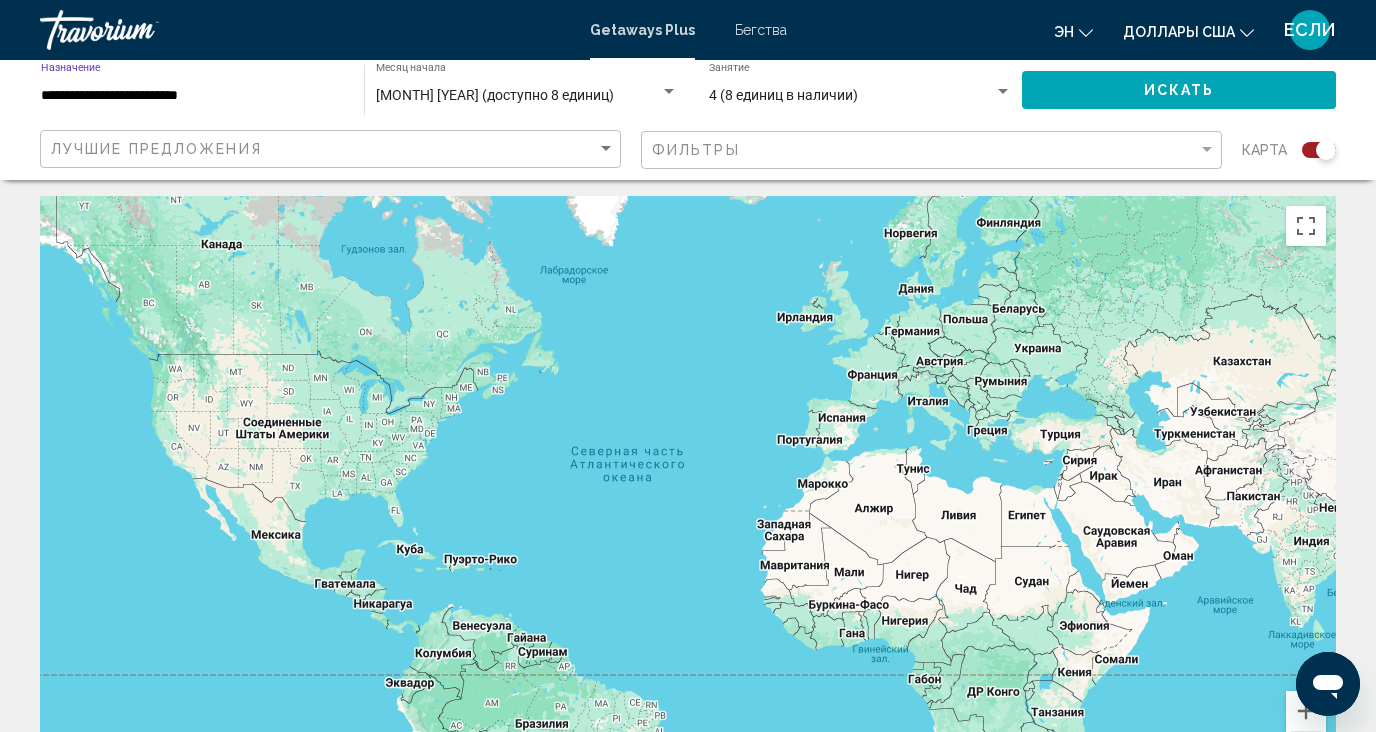 scroll, scrollTop: 0, scrollLeft: 0, axis: both 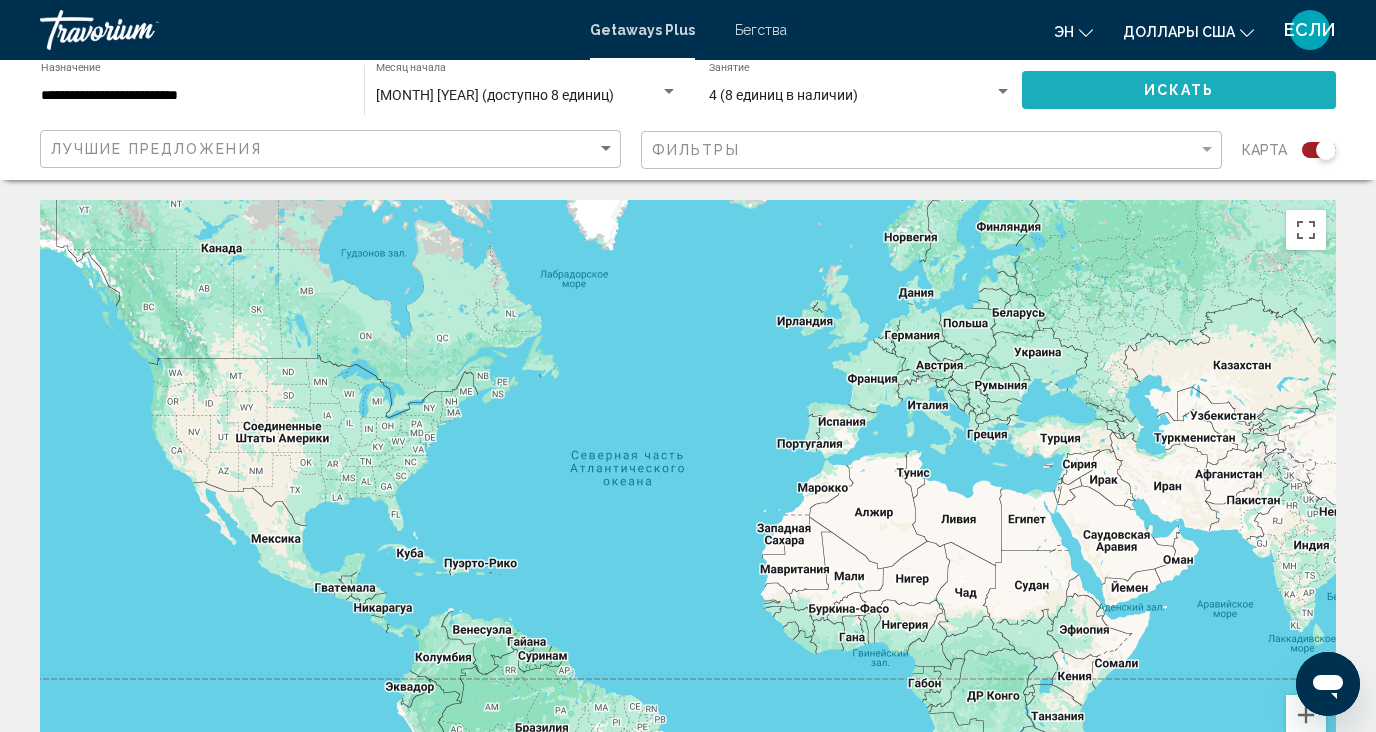 click on "Искать" 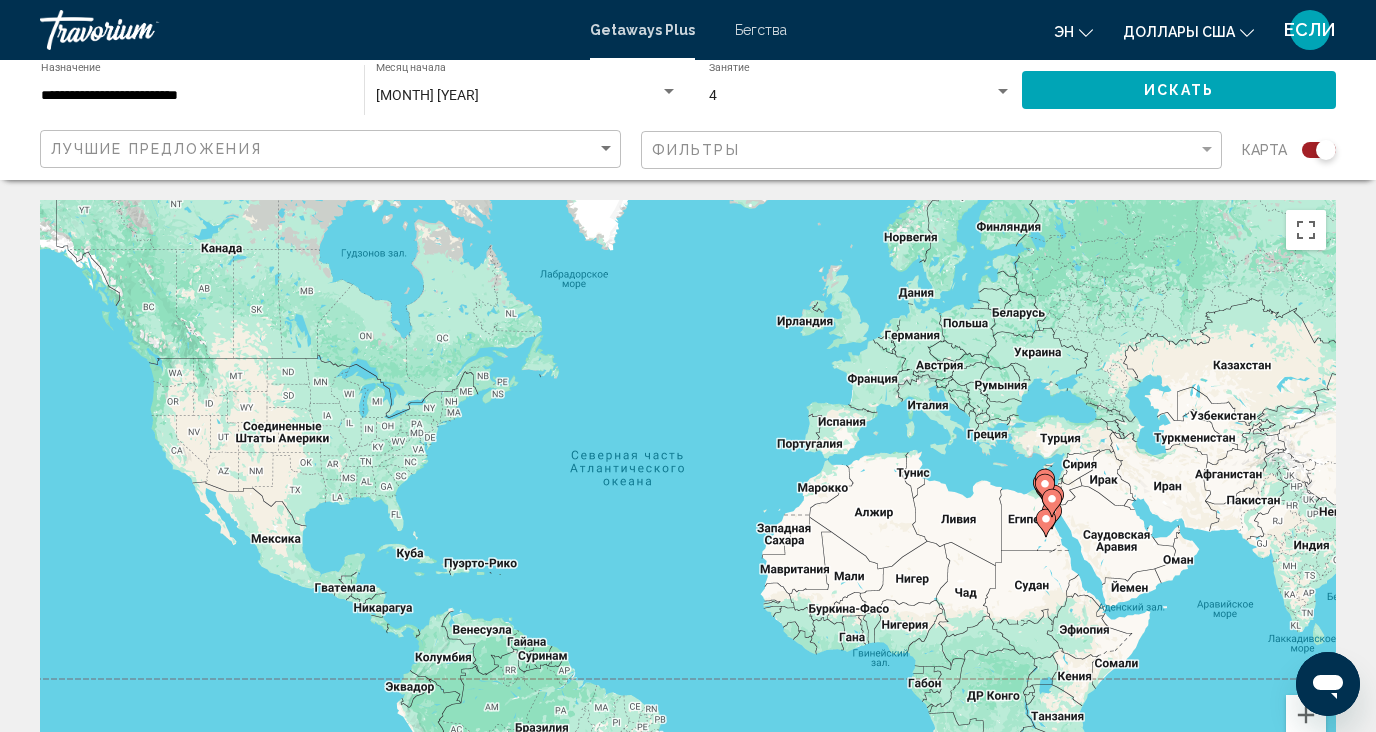 click 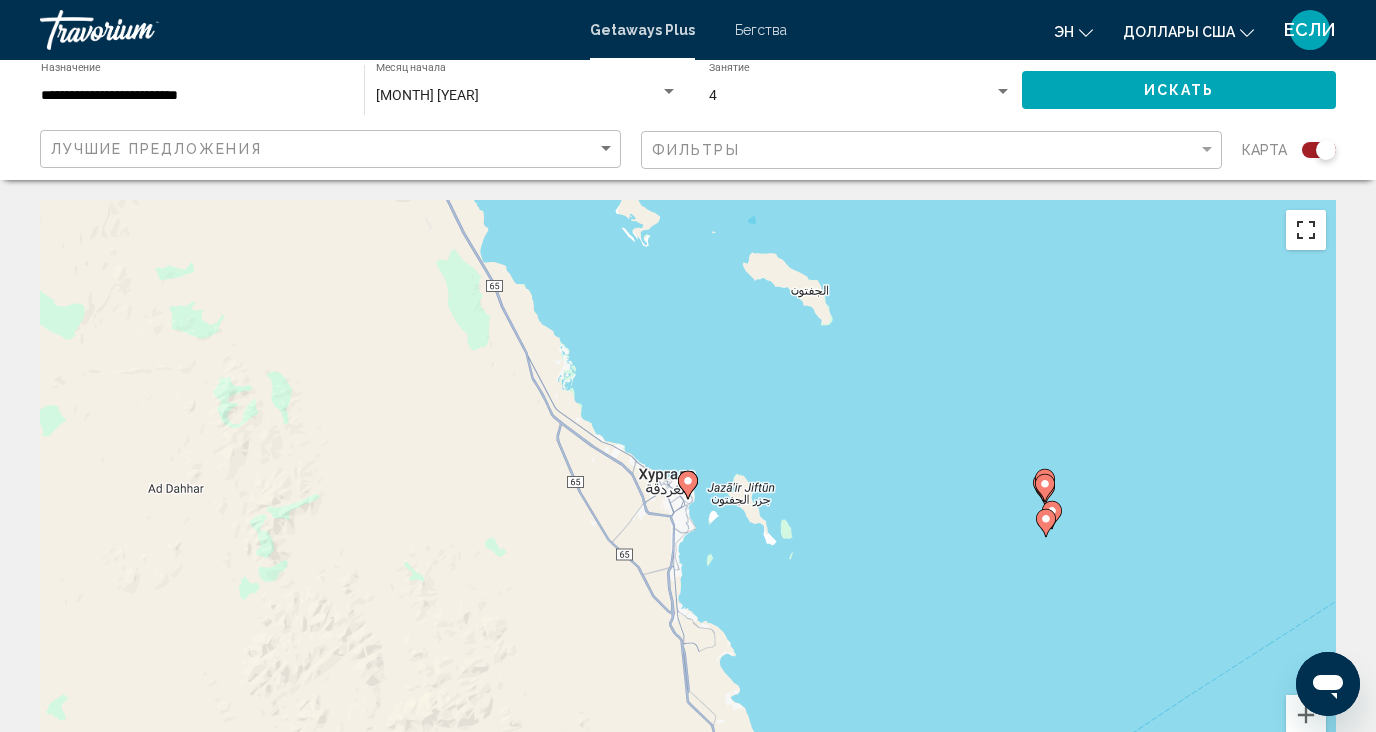 click at bounding box center [1306, 230] 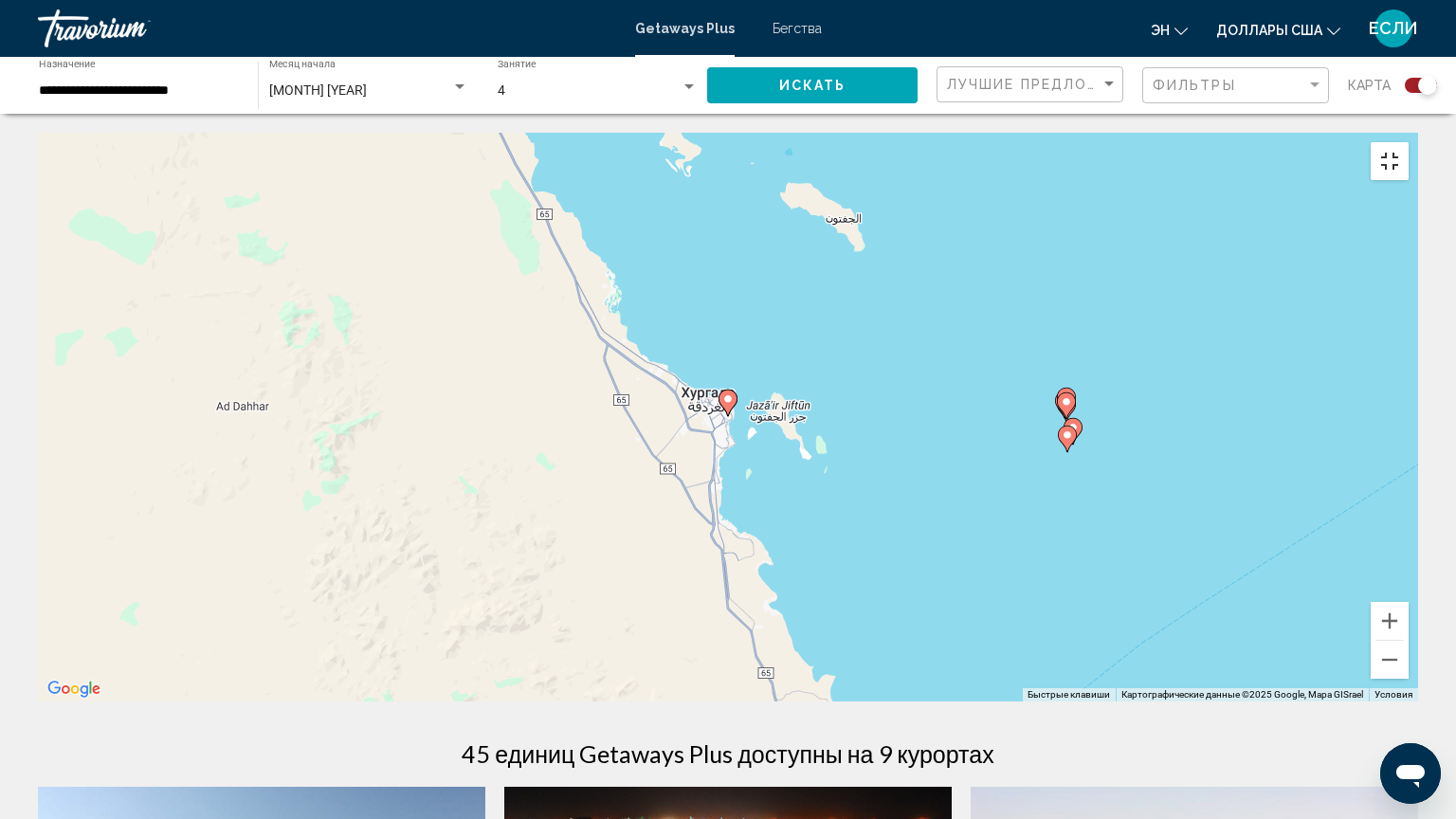 click at bounding box center (1390, 161) 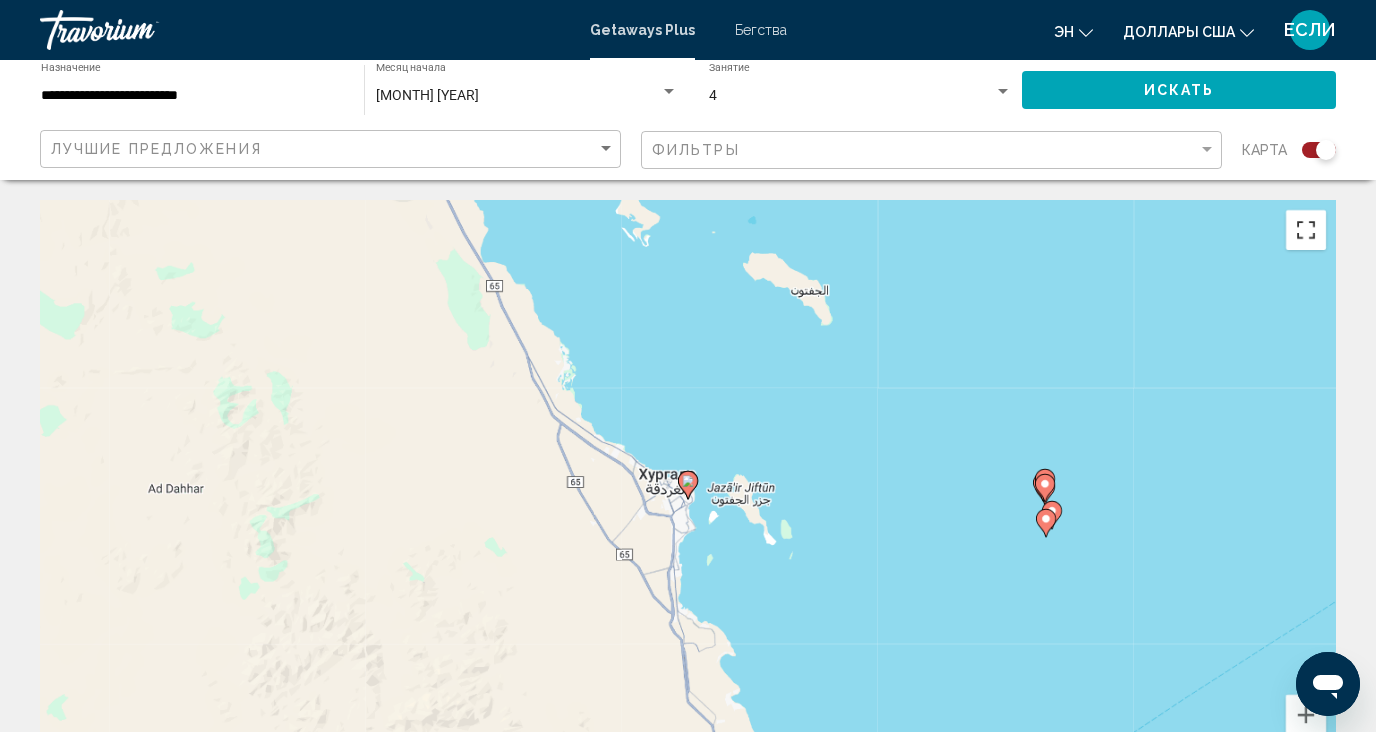 type 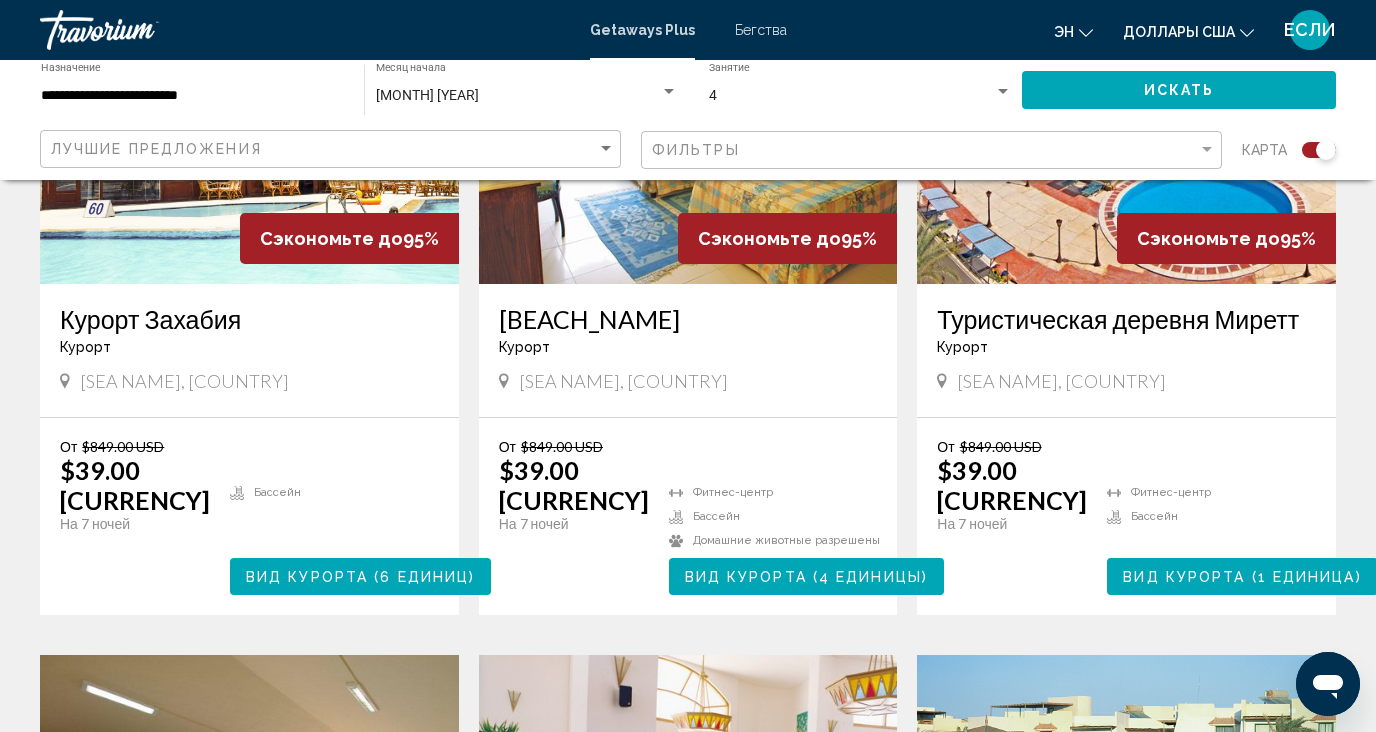scroll, scrollTop: 1600, scrollLeft: 0, axis: vertical 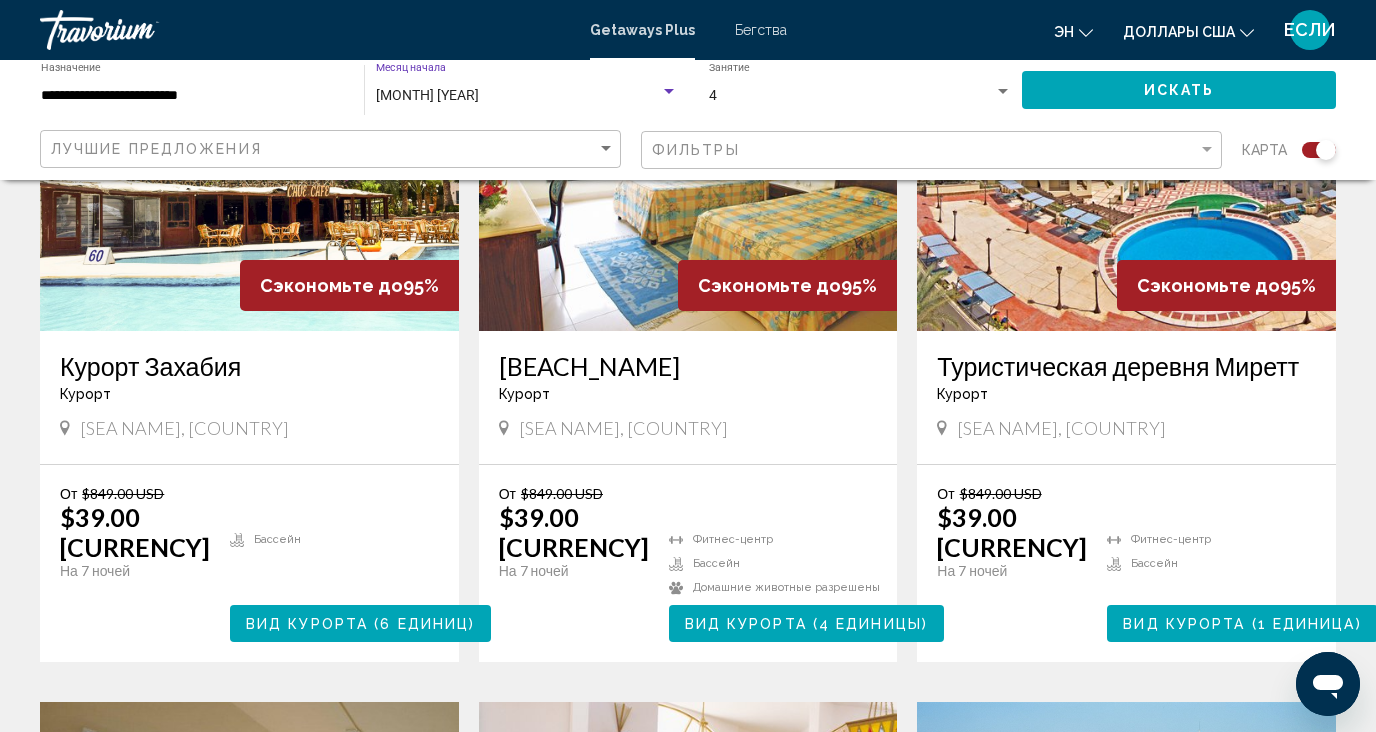 click on "[MONTH] [YEAR]" at bounding box center (518, 96) 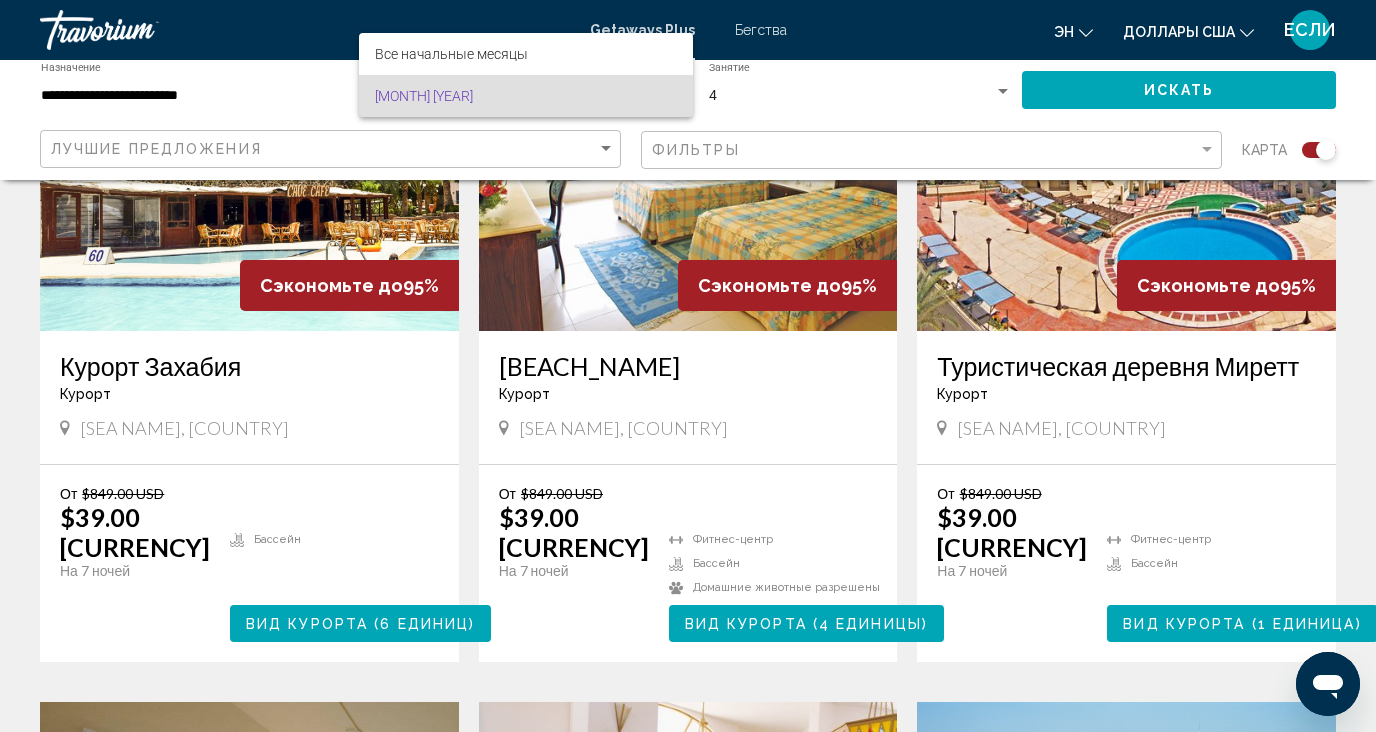 click at bounding box center (688, 366) 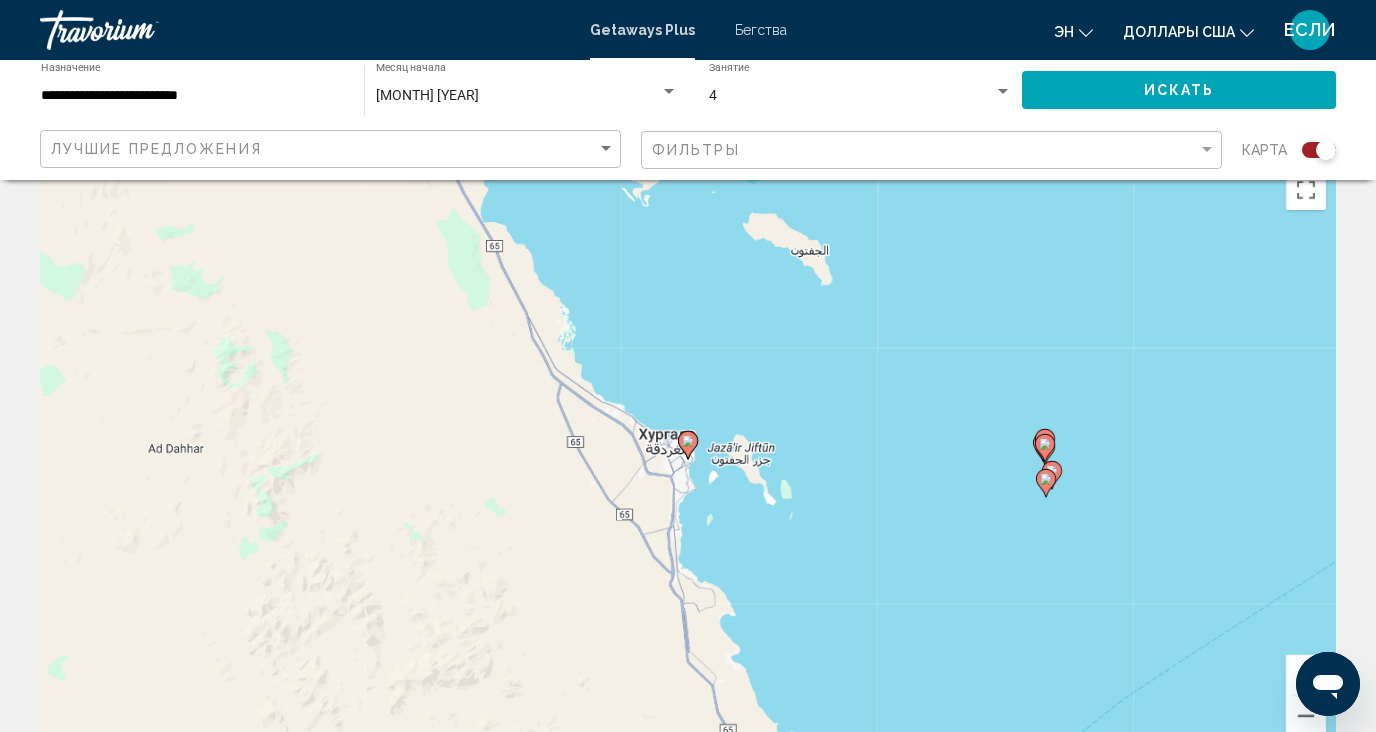 scroll, scrollTop: 0, scrollLeft: 0, axis: both 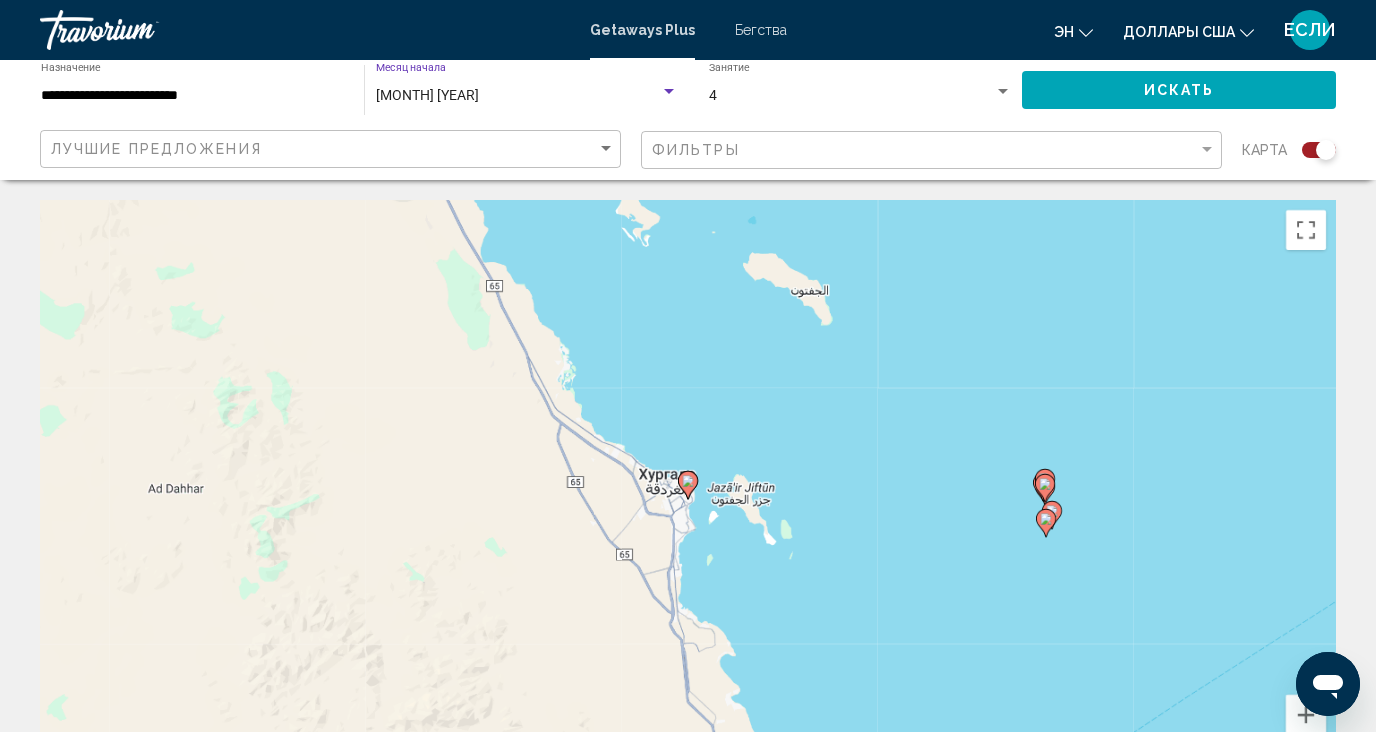 click at bounding box center [669, 92] 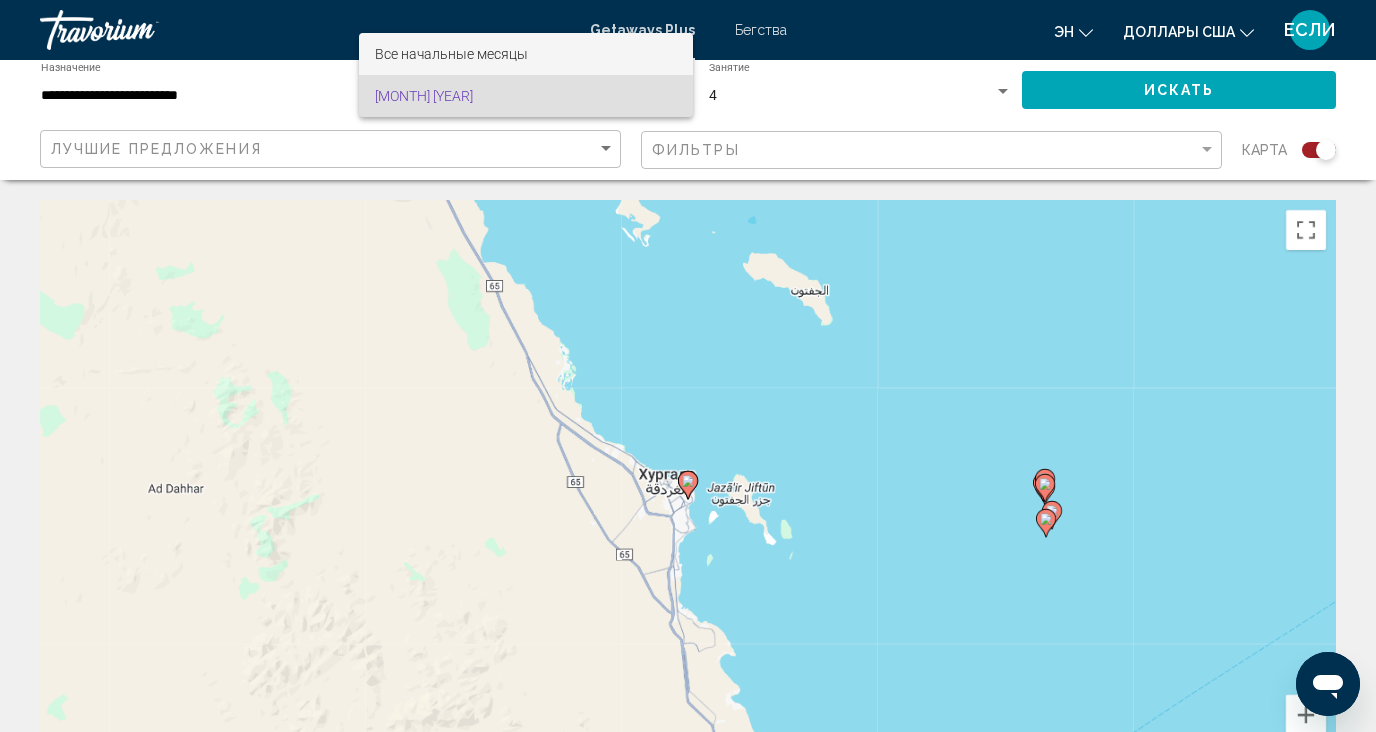 click on "Все начальные месяцы" at bounding box center (451, 54) 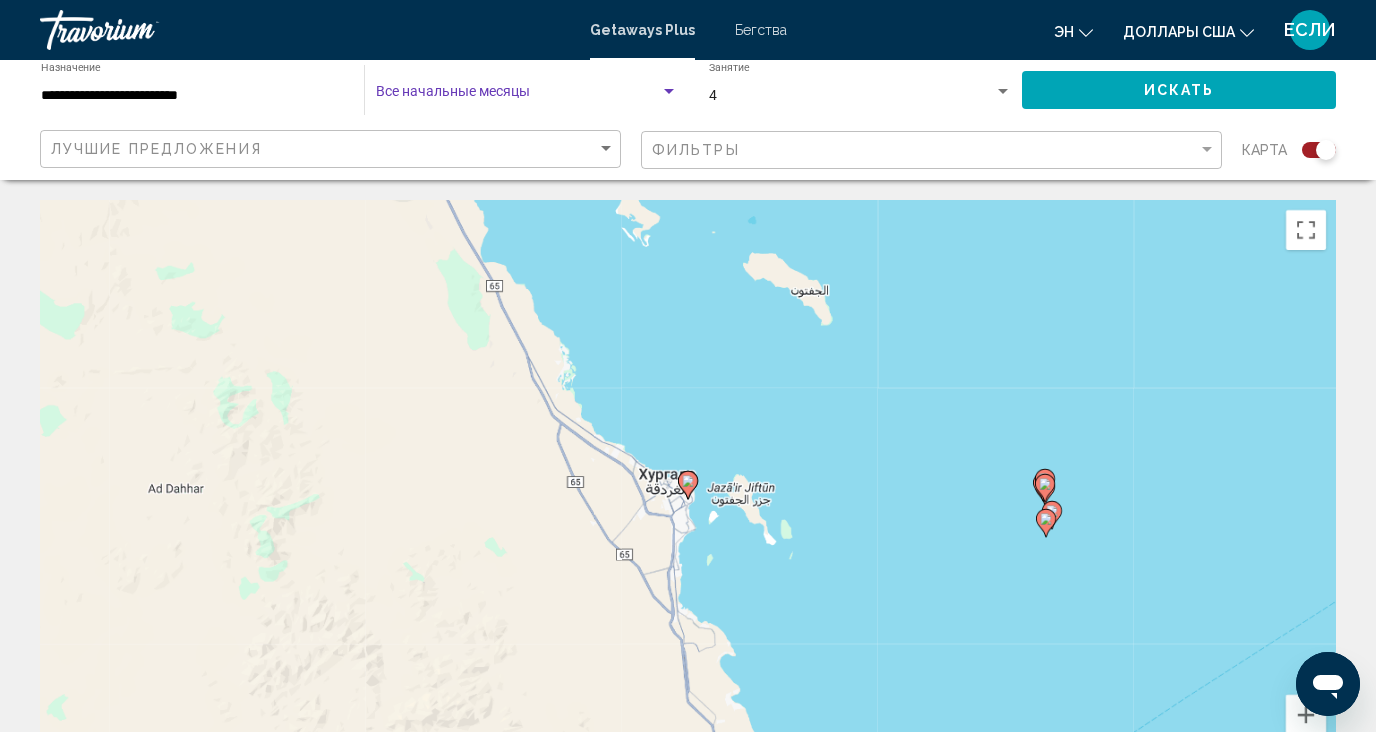 click at bounding box center (518, 96) 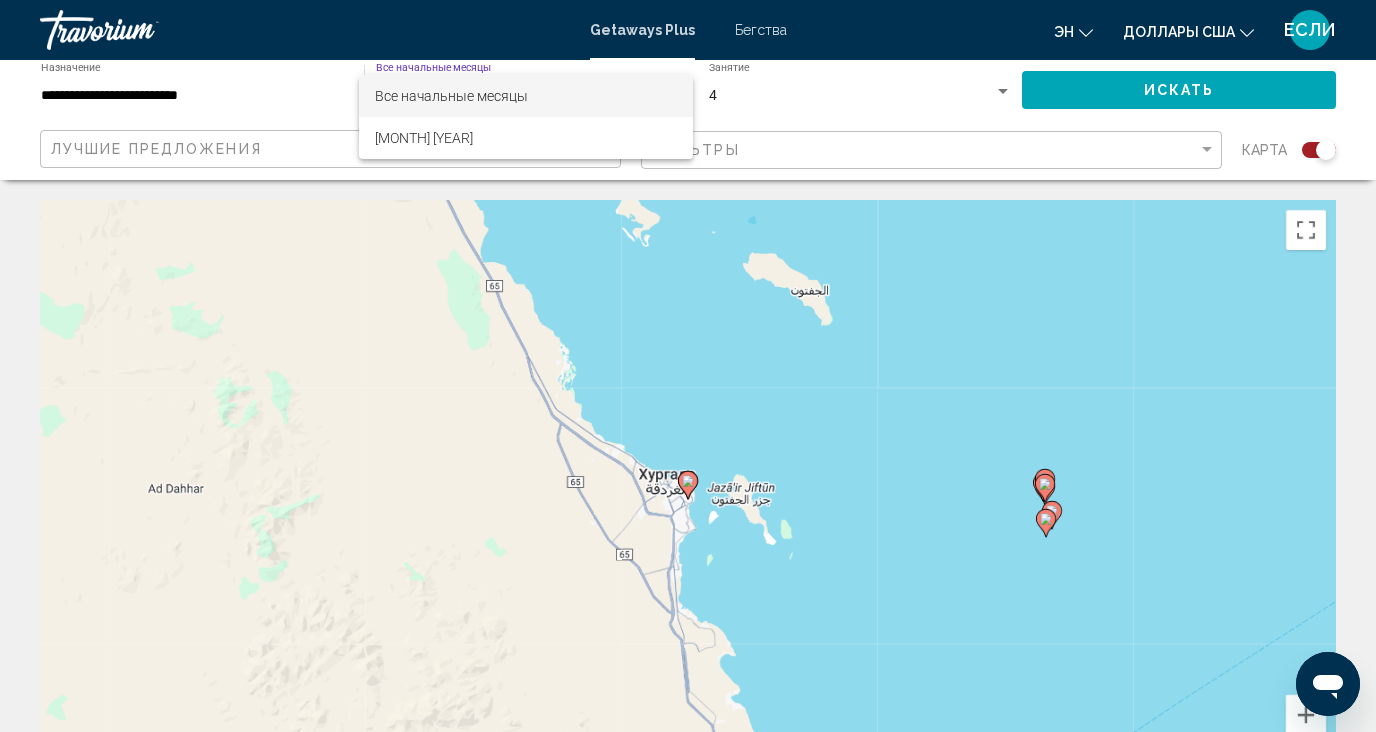 click on "Все начальные месяцы" at bounding box center [526, 96] 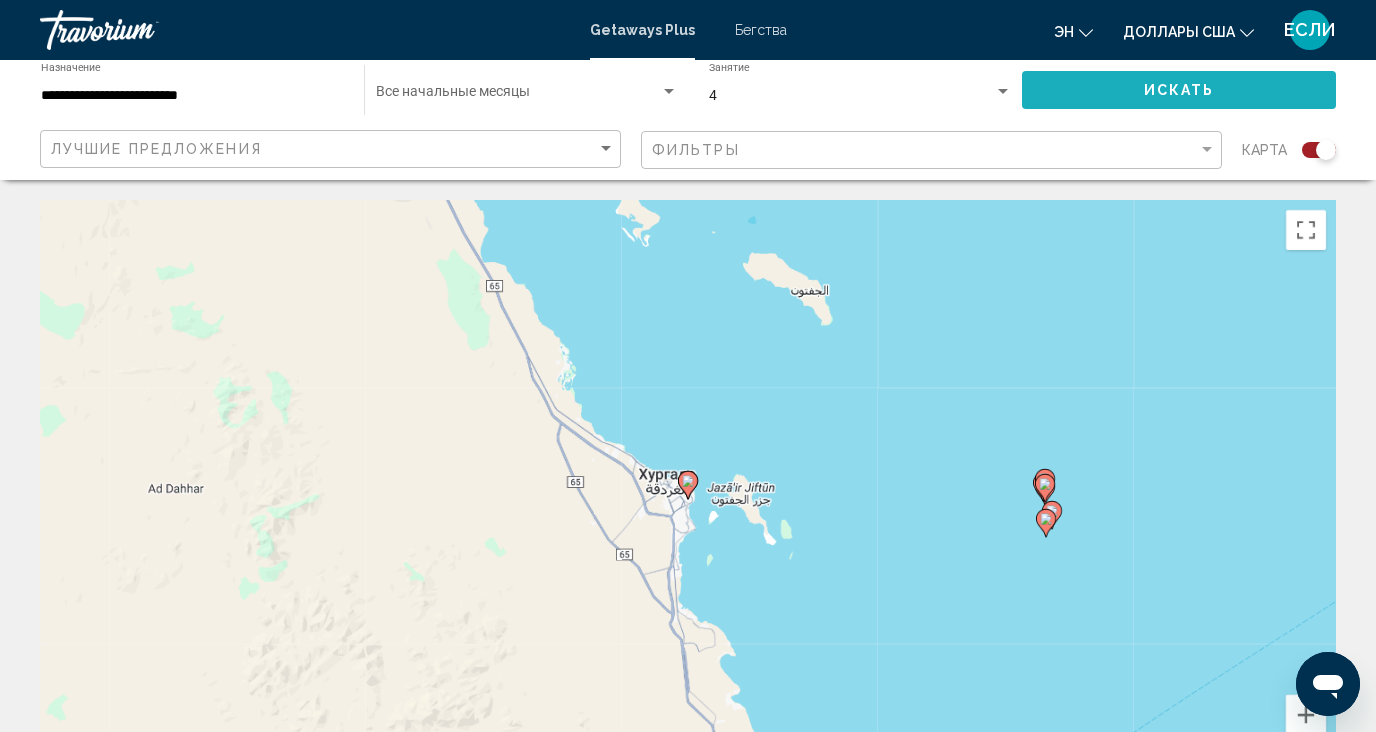 click on "Искать" 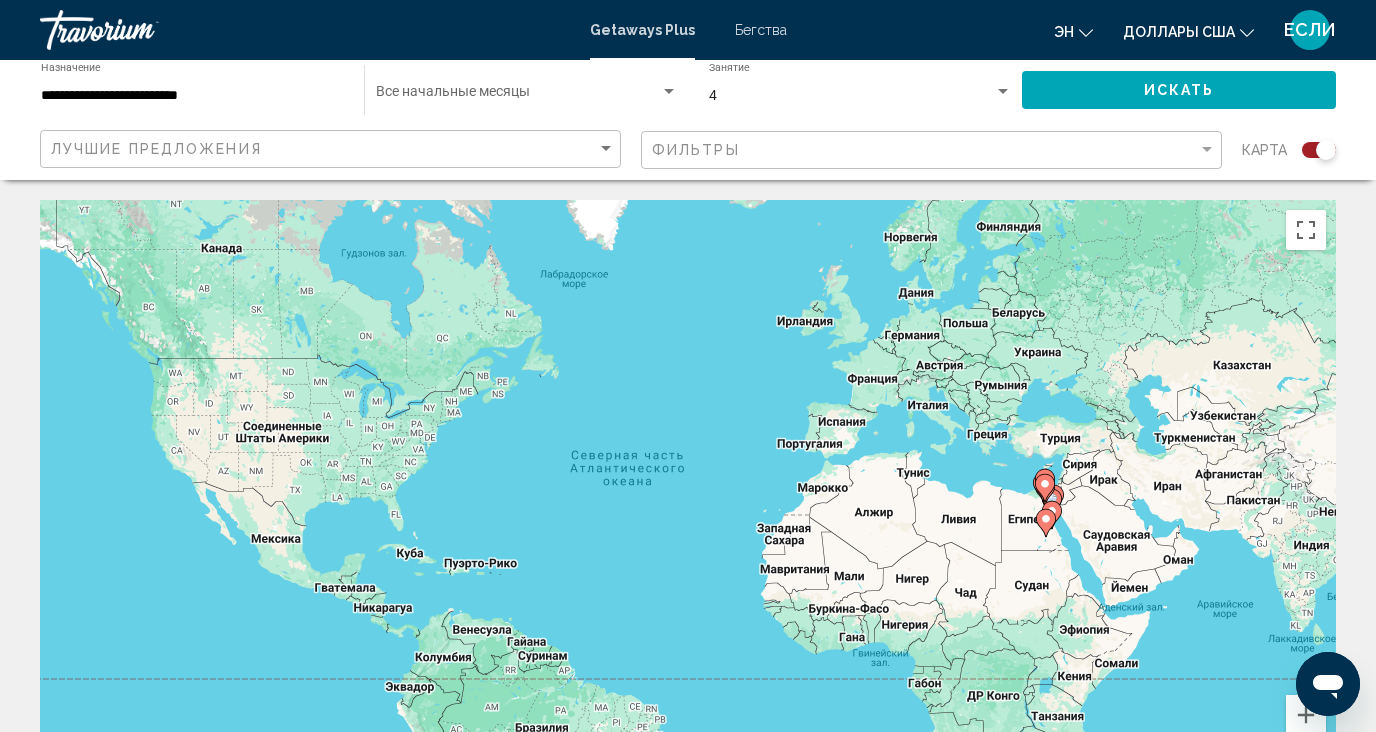 type 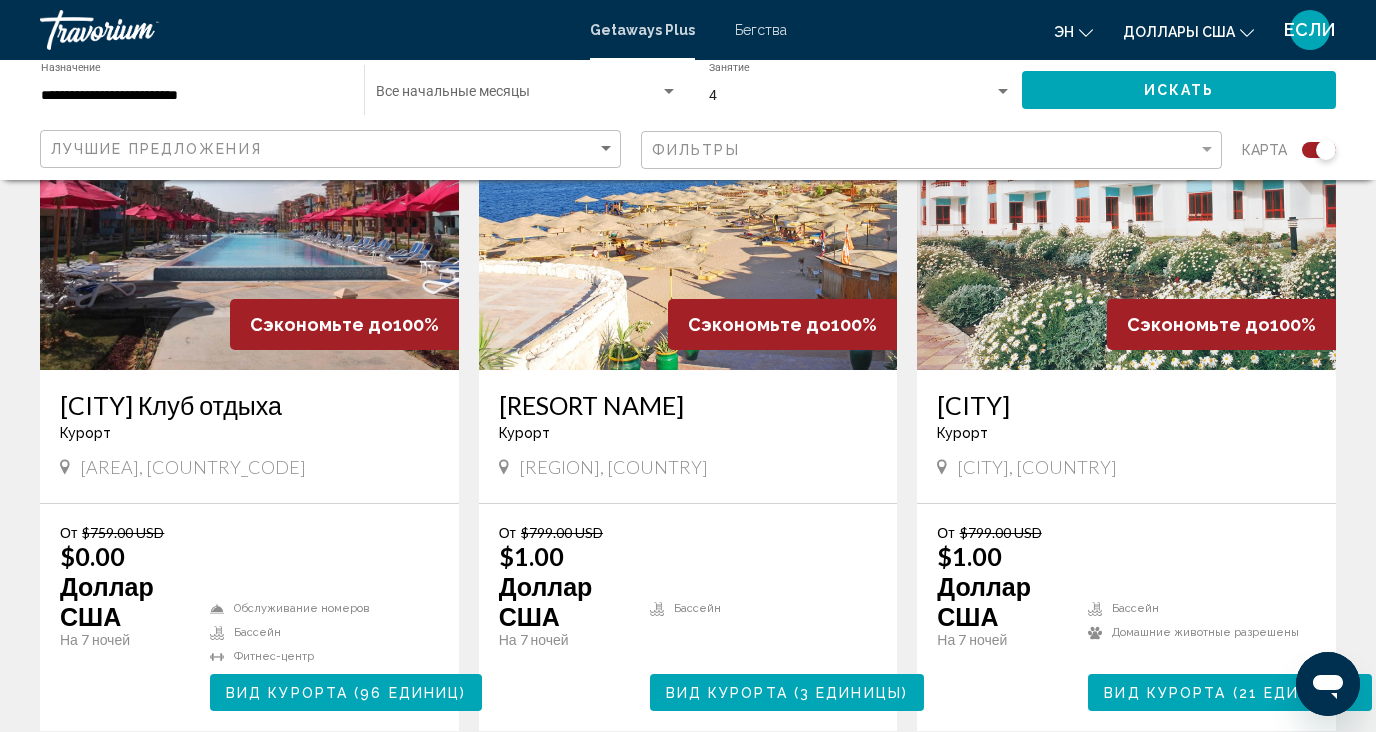 scroll, scrollTop: 800, scrollLeft: 0, axis: vertical 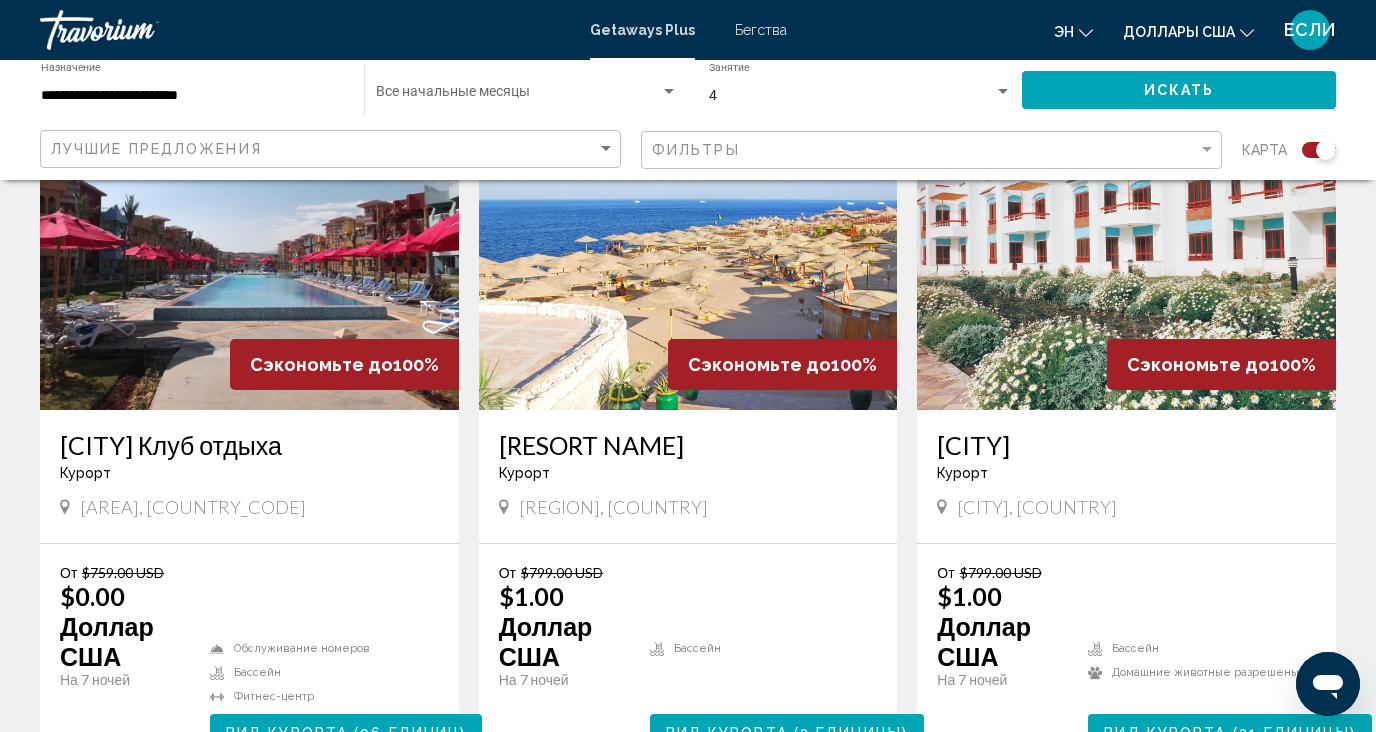 click at bounding box center (249, 250) 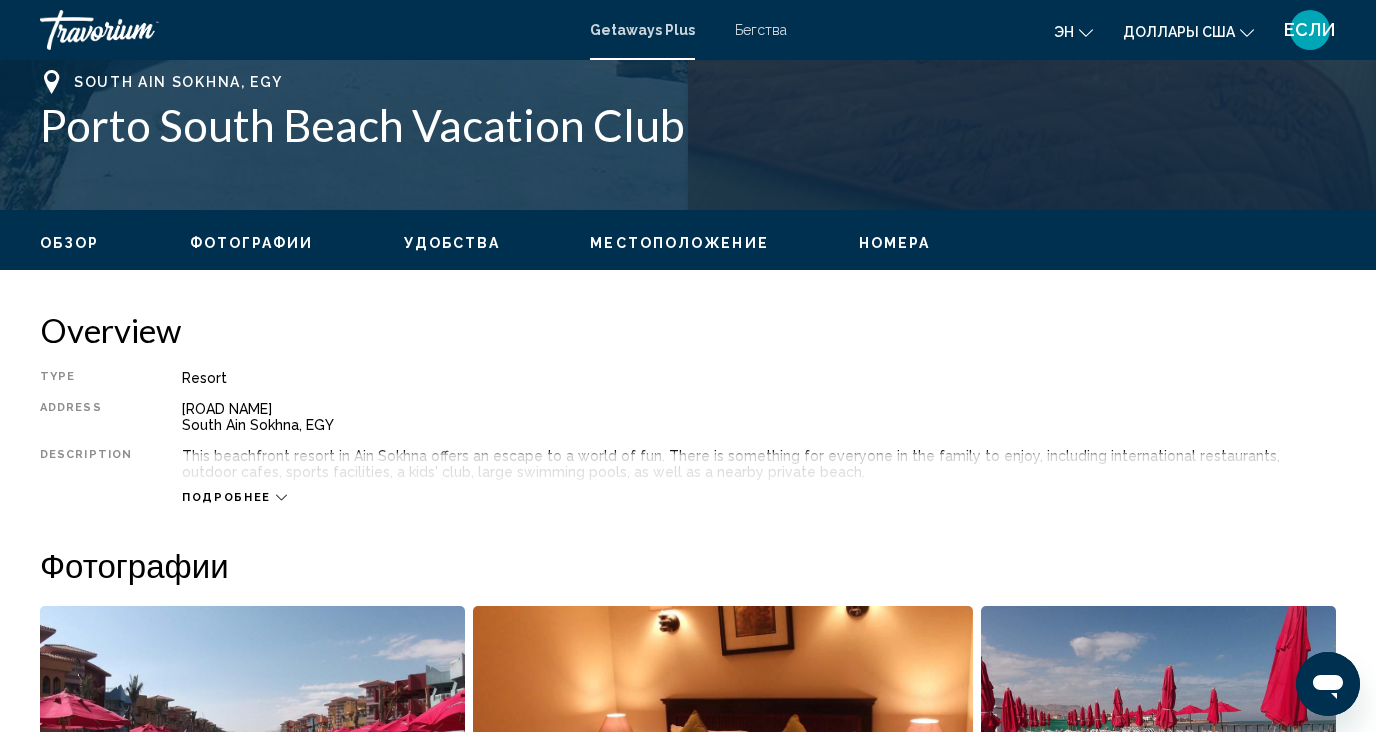 scroll, scrollTop: 168, scrollLeft: 0, axis: vertical 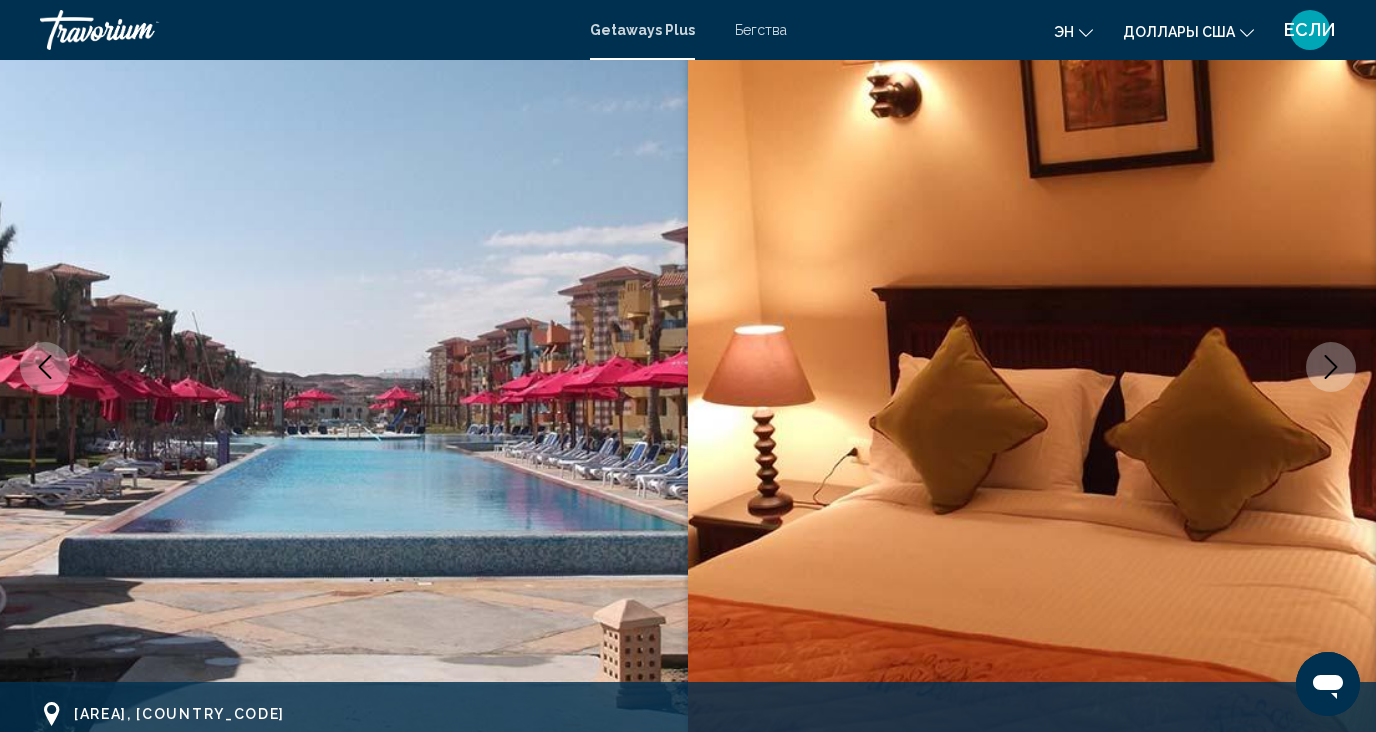 click at bounding box center [1331, 367] 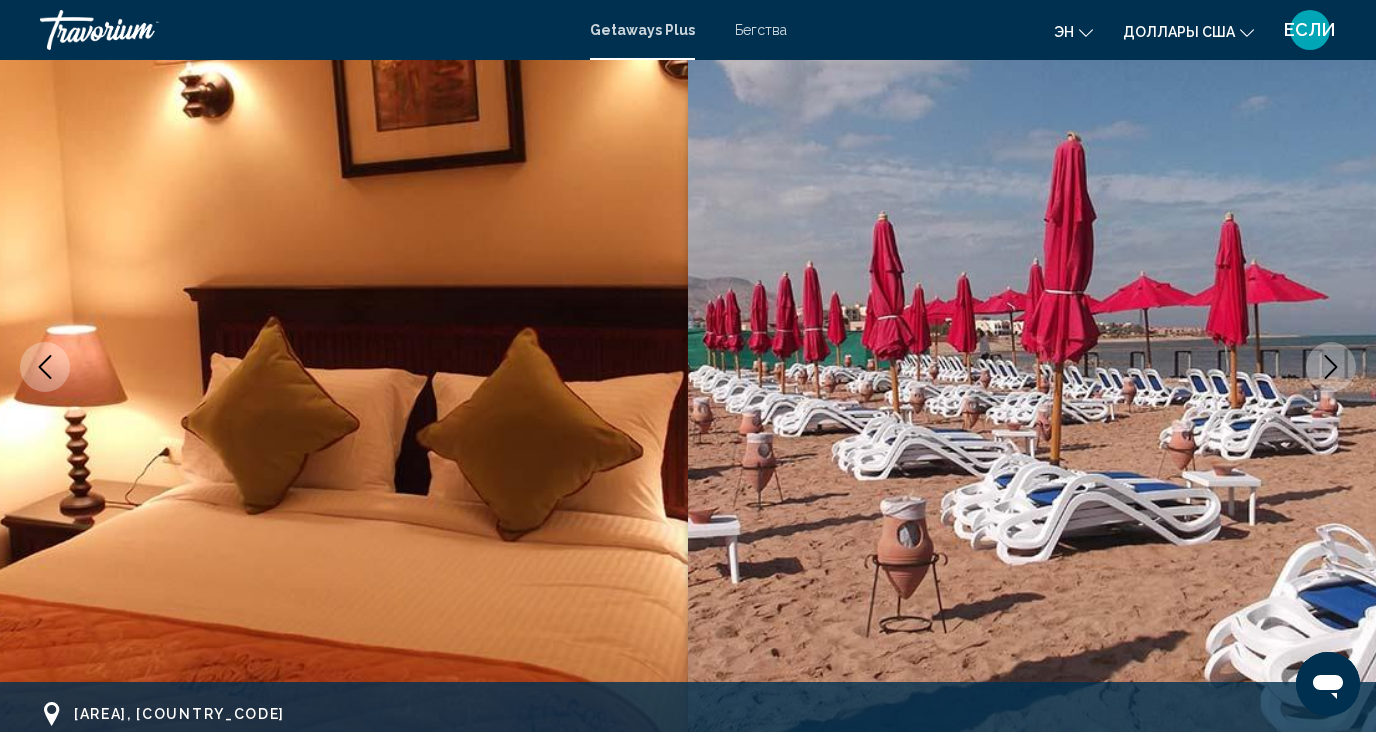 click at bounding box center (1331, 367) 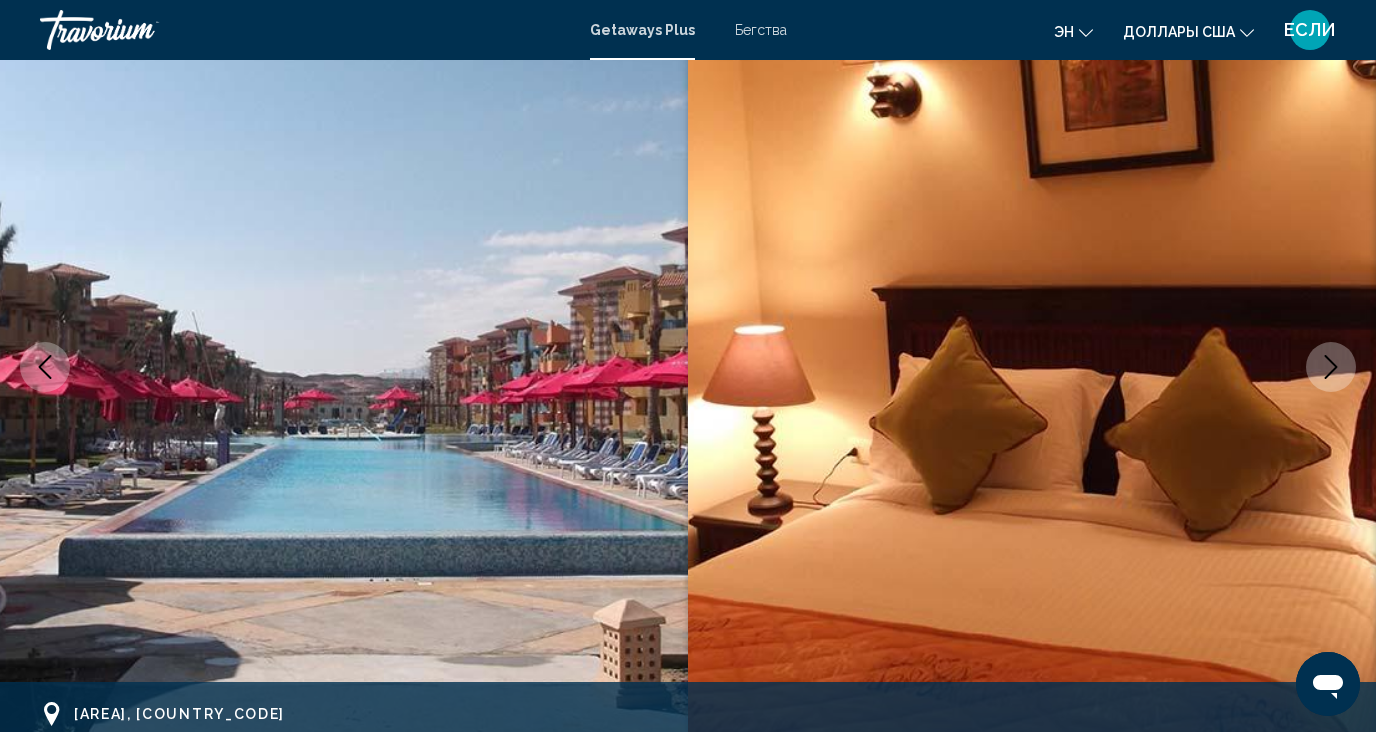 click at bounding box center (1331, 367) 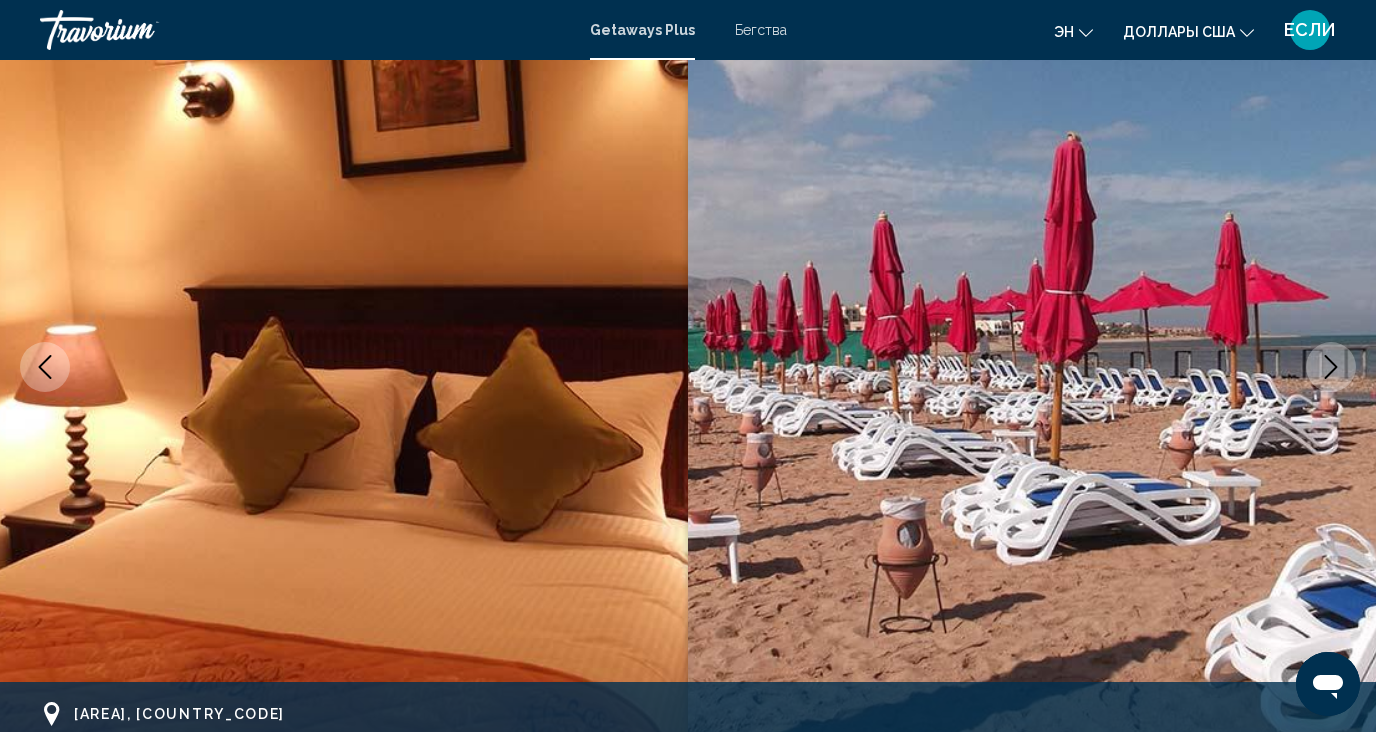 type 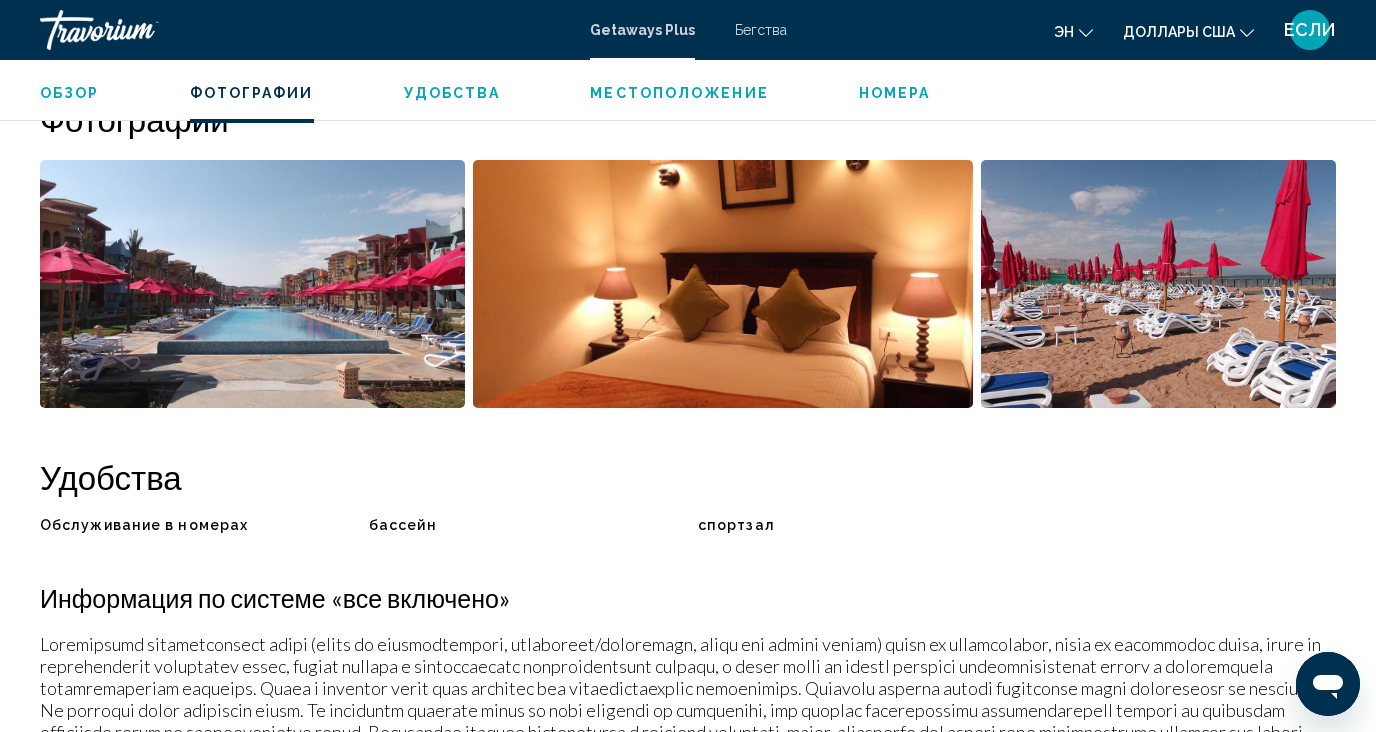 scroll, scrollTop: 1248, scrollLeft: 0, axis: vertical 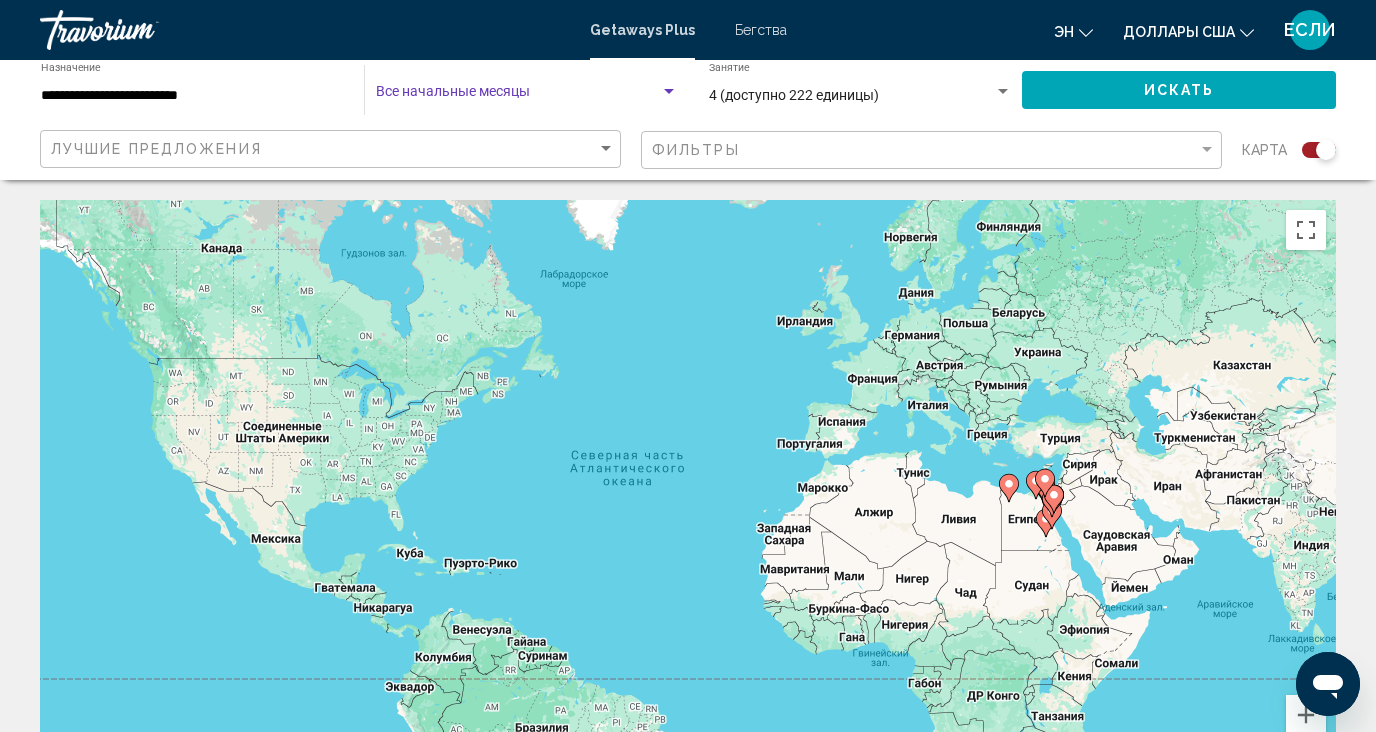 click at bounding box center [669, 92] 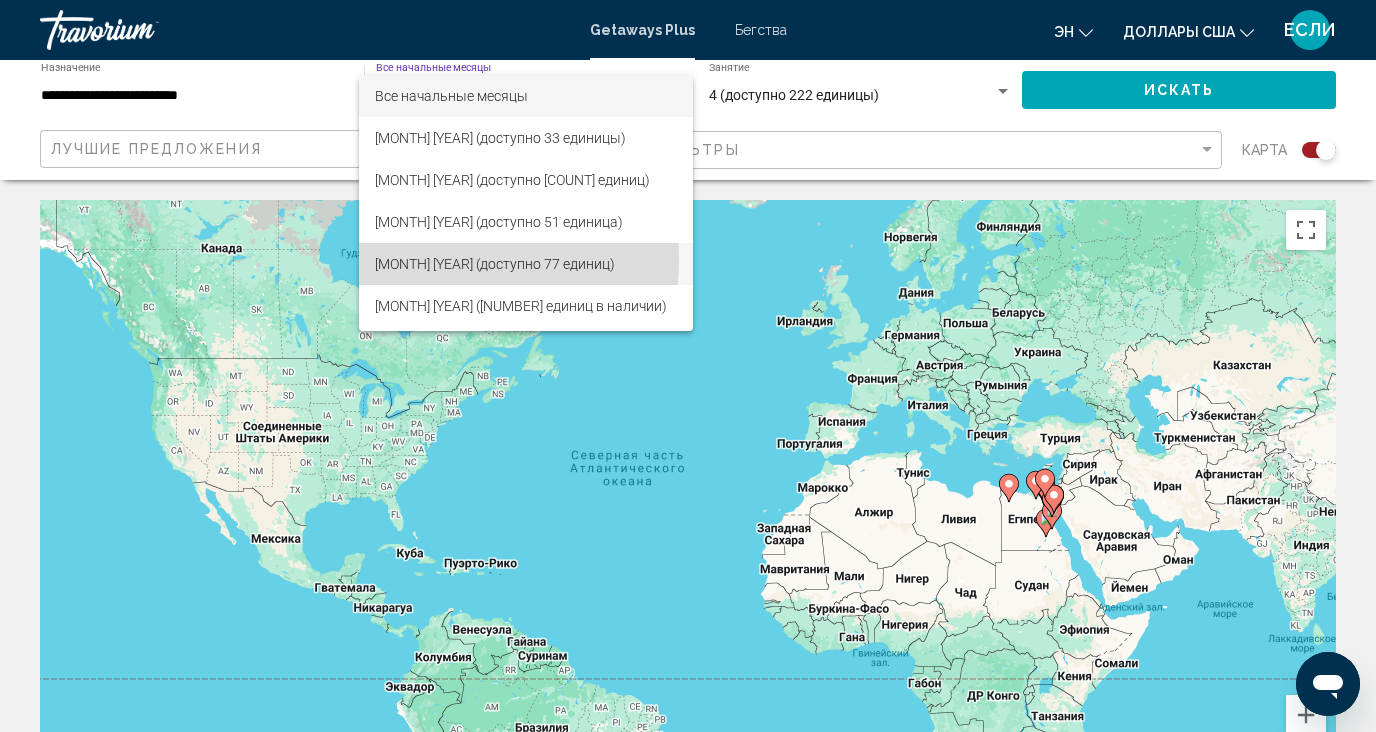 click on "[MONTH] [YEAR] (доступно 77 единиц)" at bounding box center [495, 264] 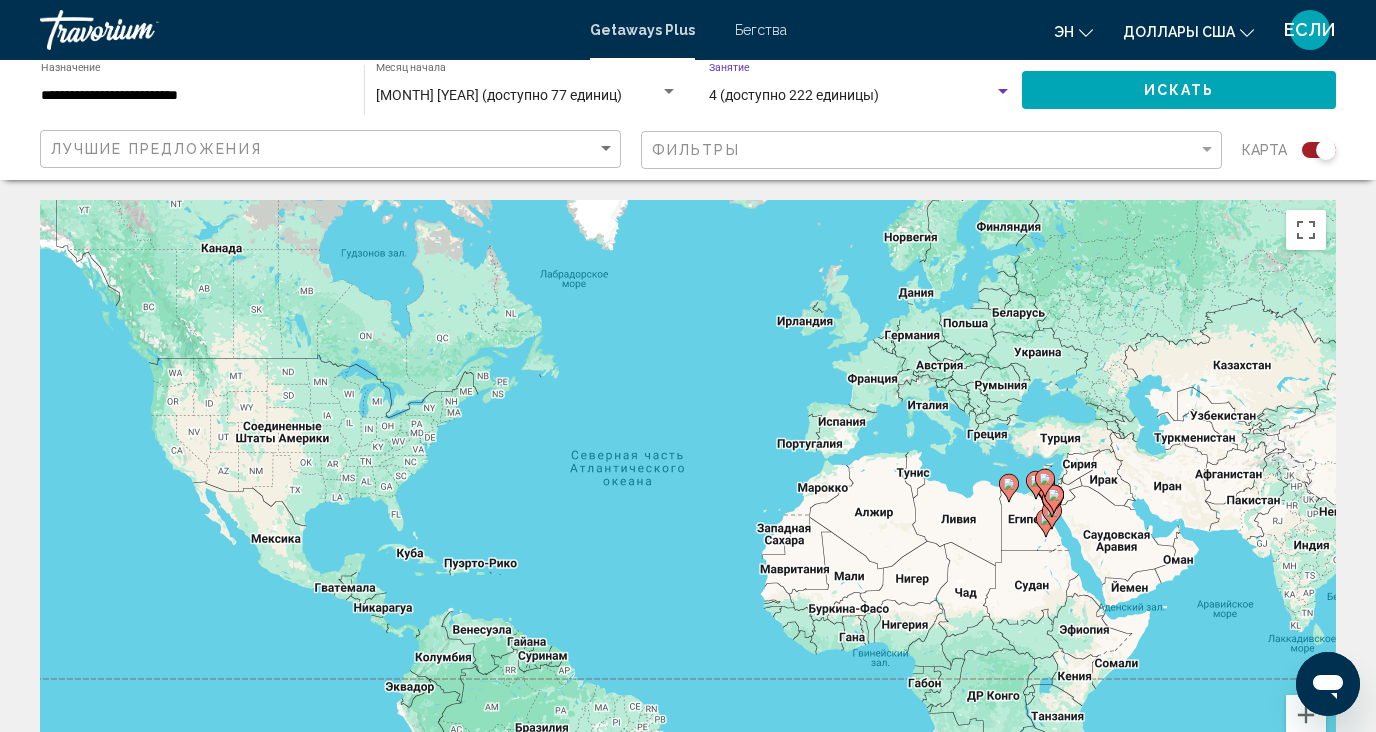 click at bounding box center [1003, 91] 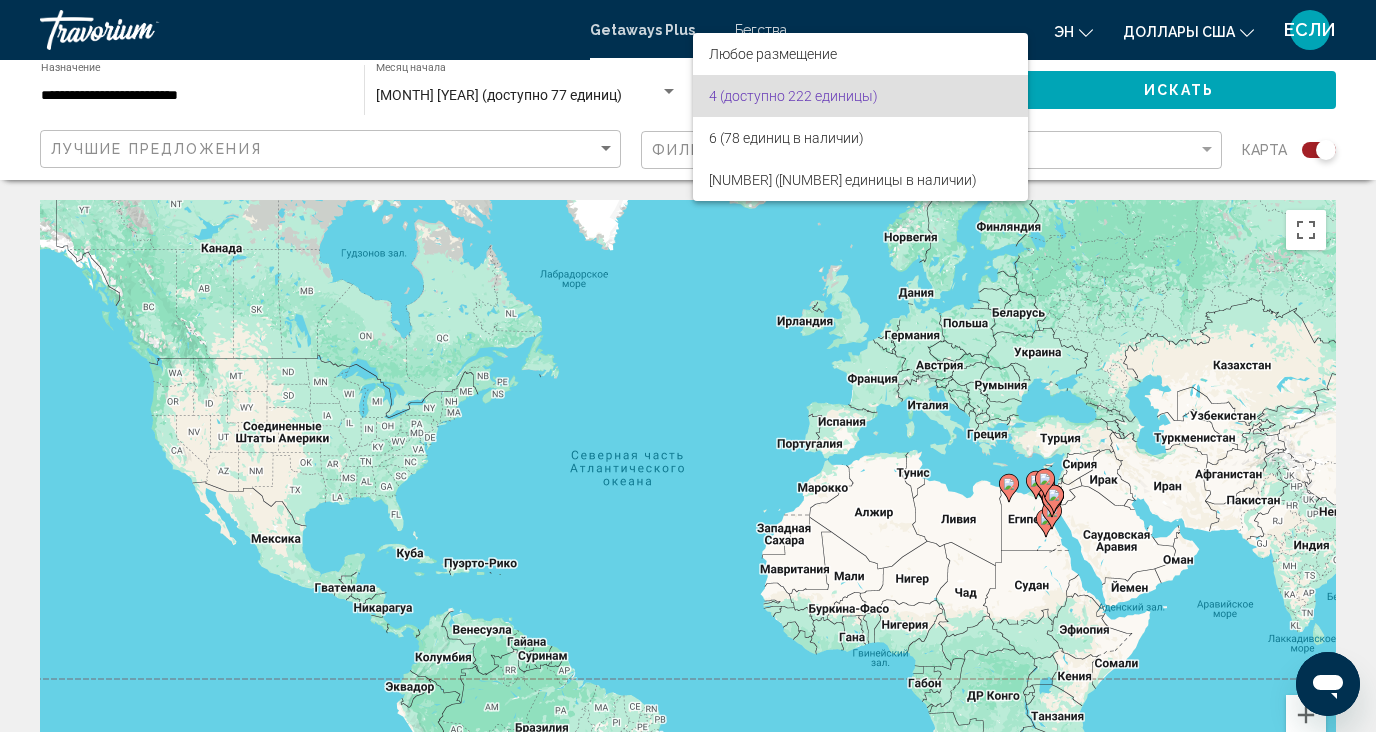 click at bounding box center [688, 366] 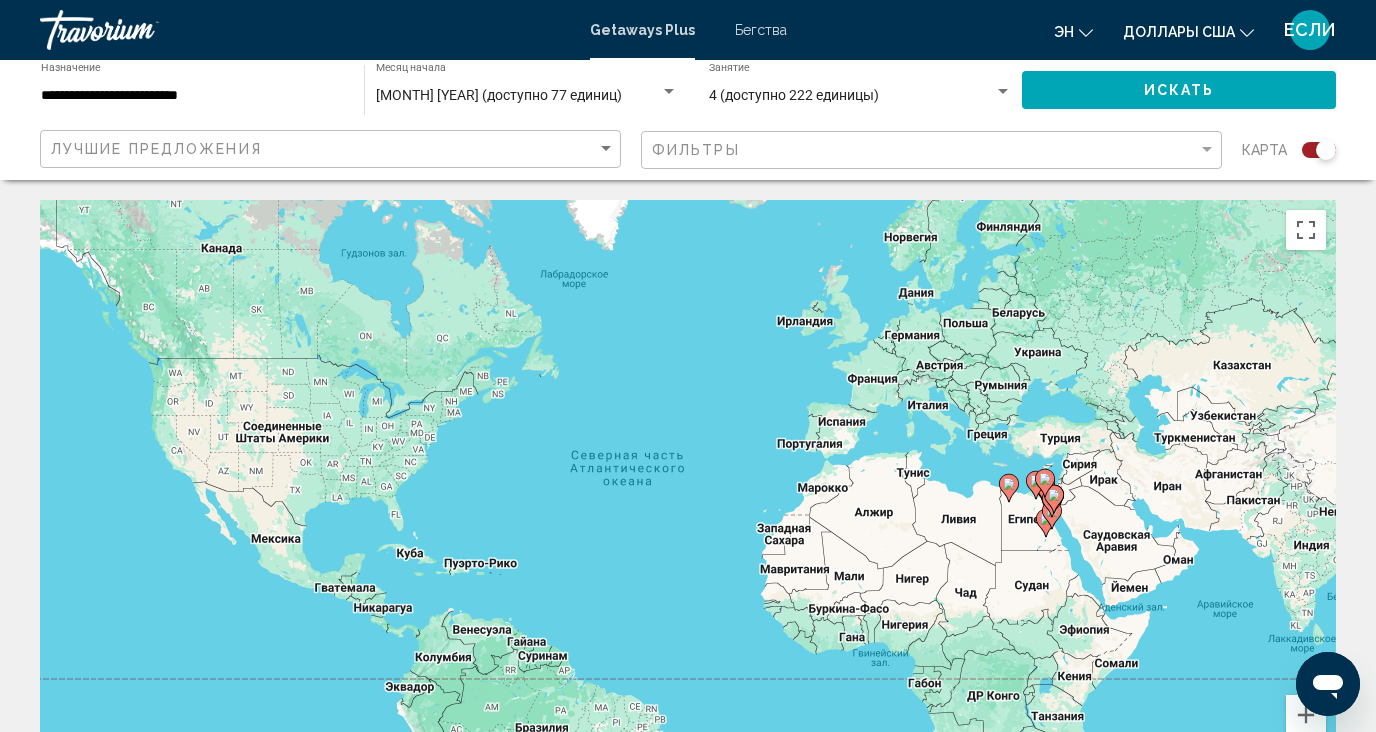 click on "Чтобы активировать перетаскивание с помощью клавиатуры, нажмите Alt + Ввод. После этого перемещайте маркер, используя клавиши со стрелками. Чтобы завершить перетаскивание, нажмите клавишу Ввод. Чтобы отменить действие, нажмите клавишу Esc." at bounding box center (688, 500) 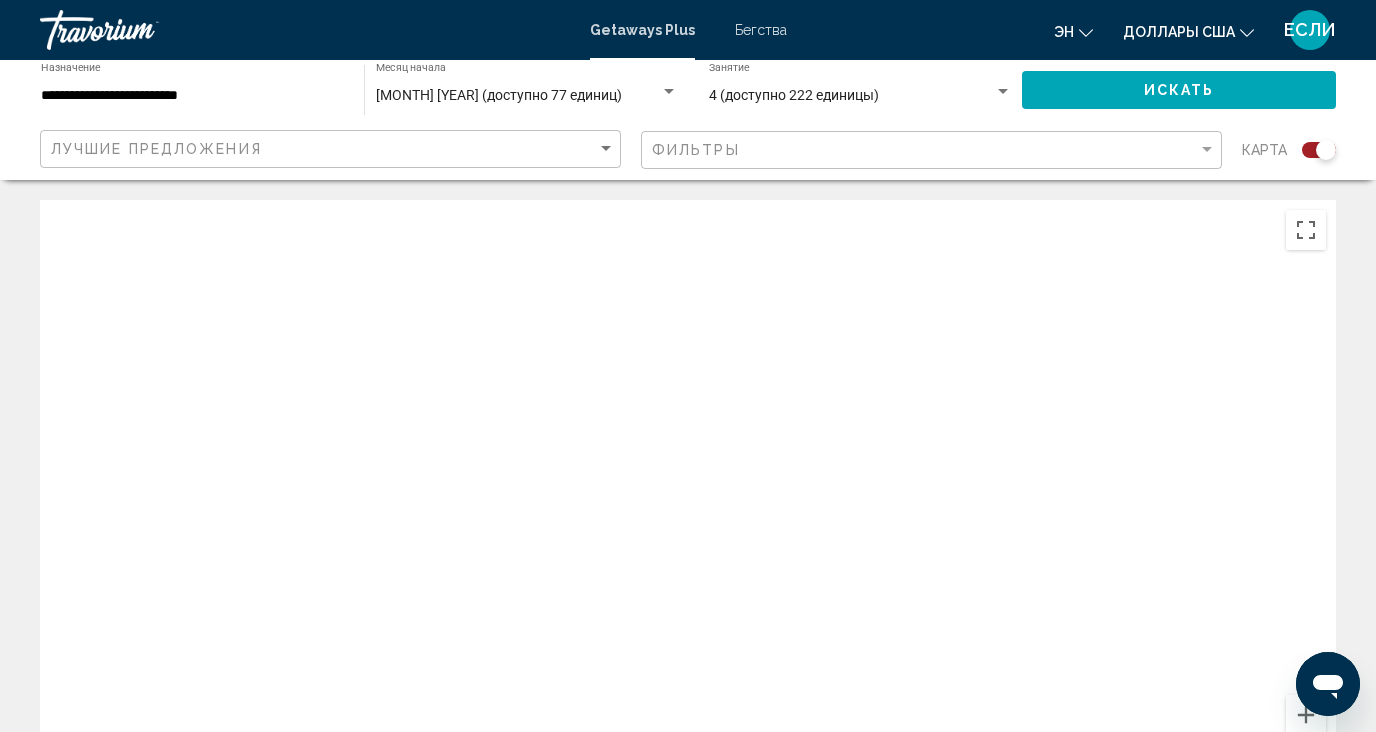 click at bounding box center (688, 500) 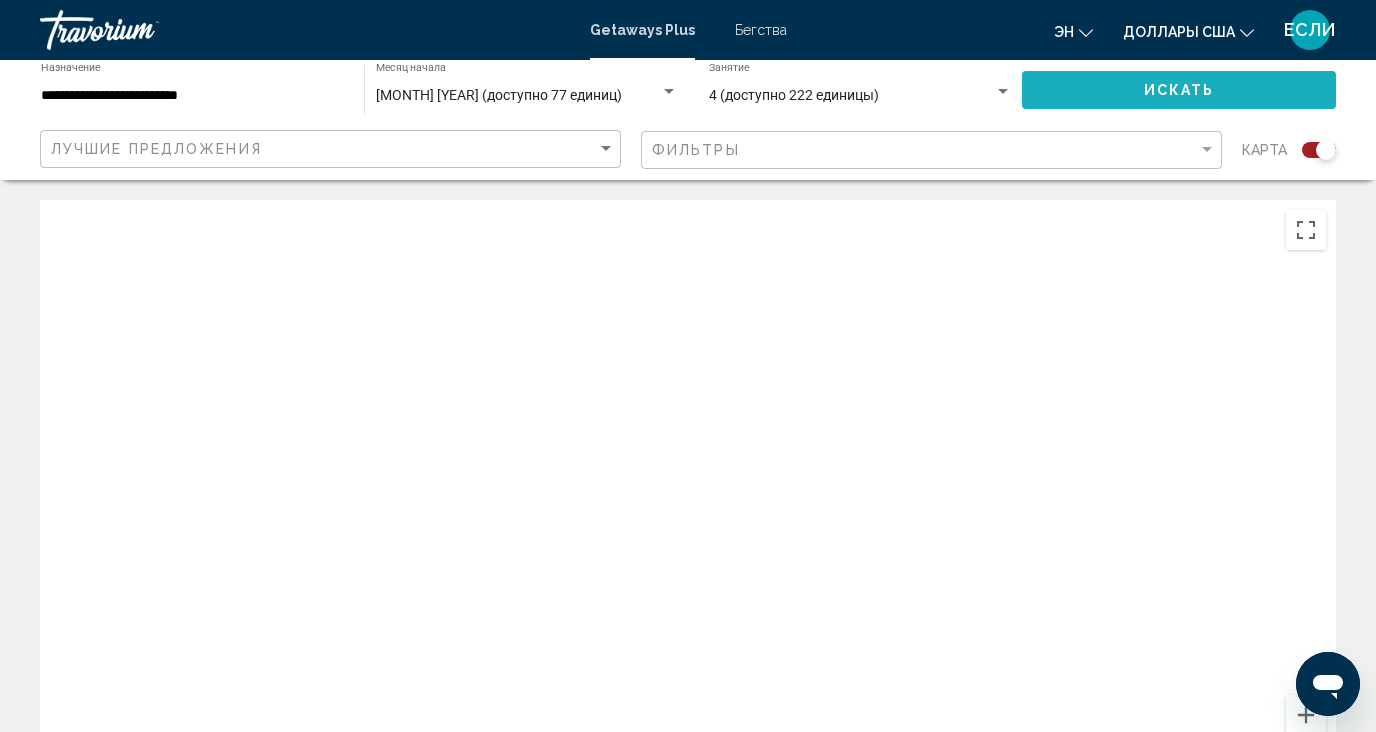 click on "Искать" 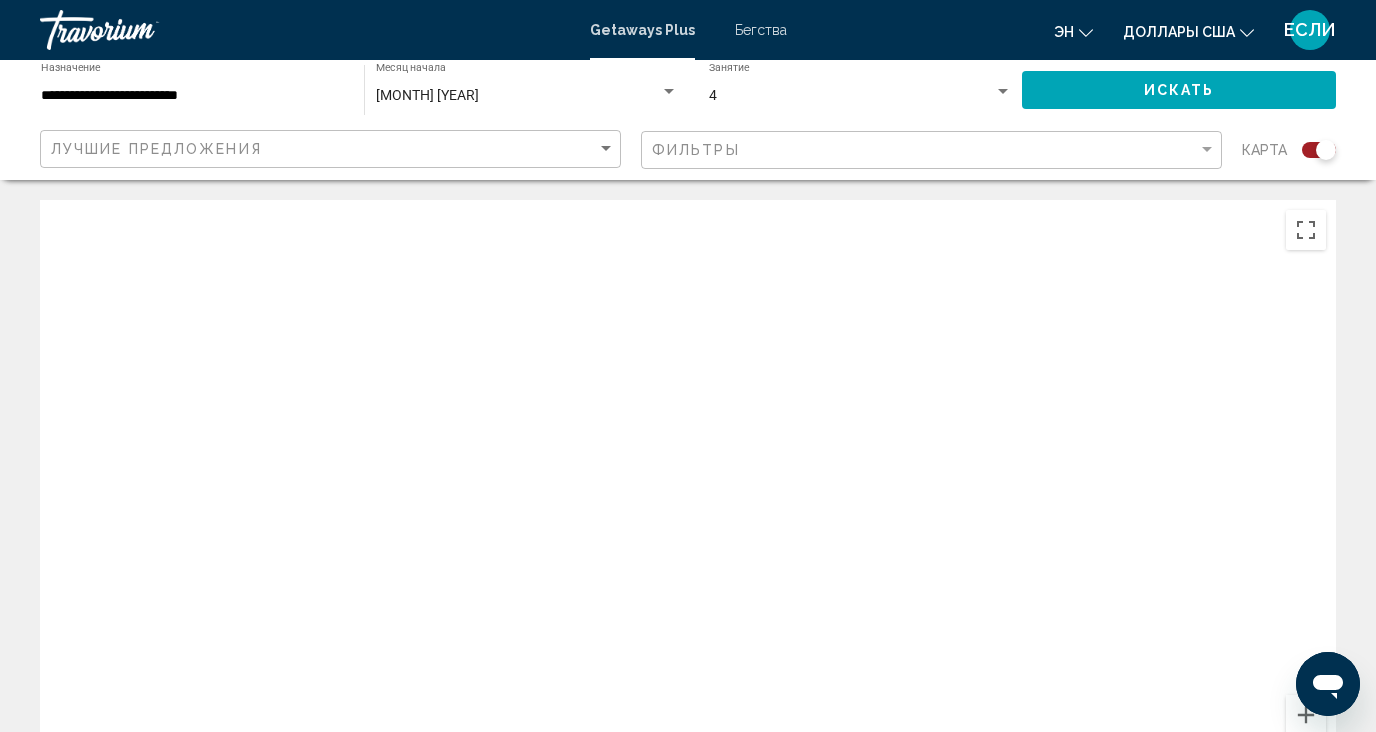 type 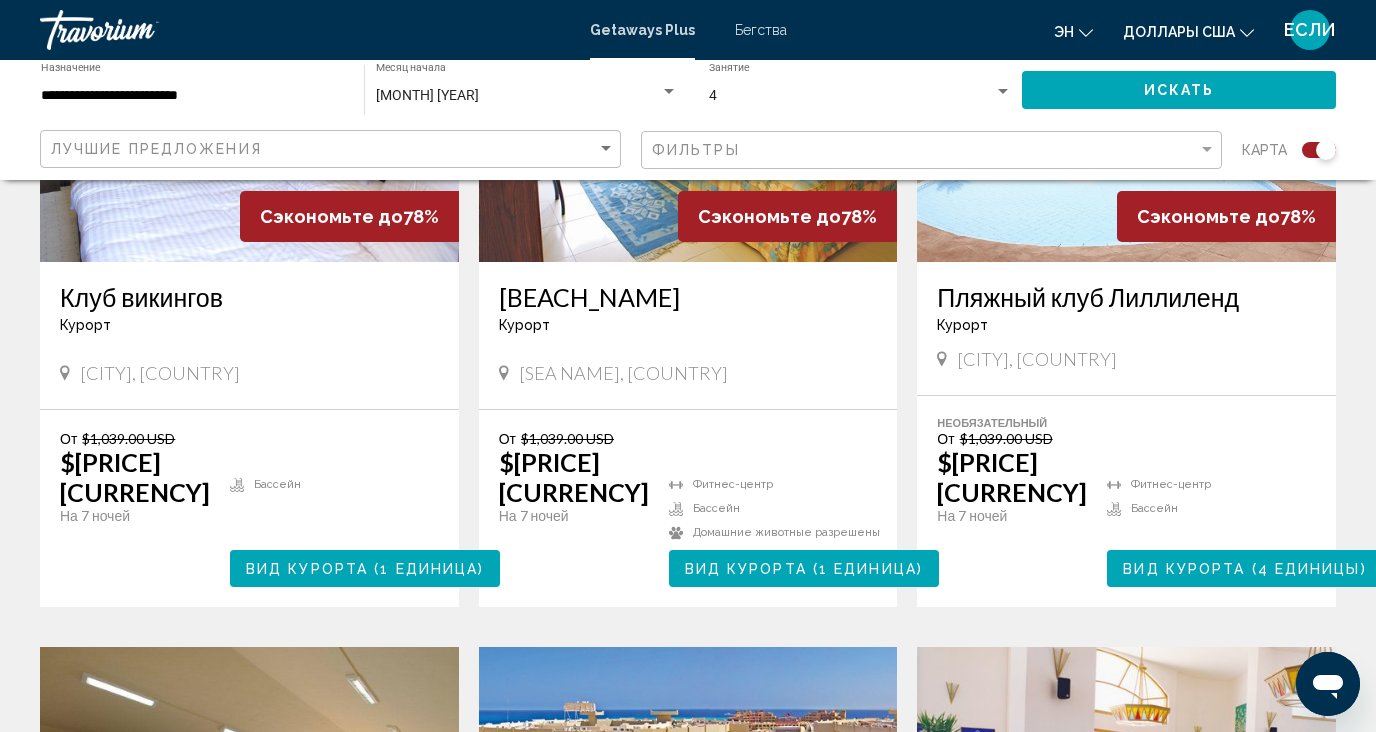 scroll, scrollTop: 2400, scrollLeft: 0, axis: vertical 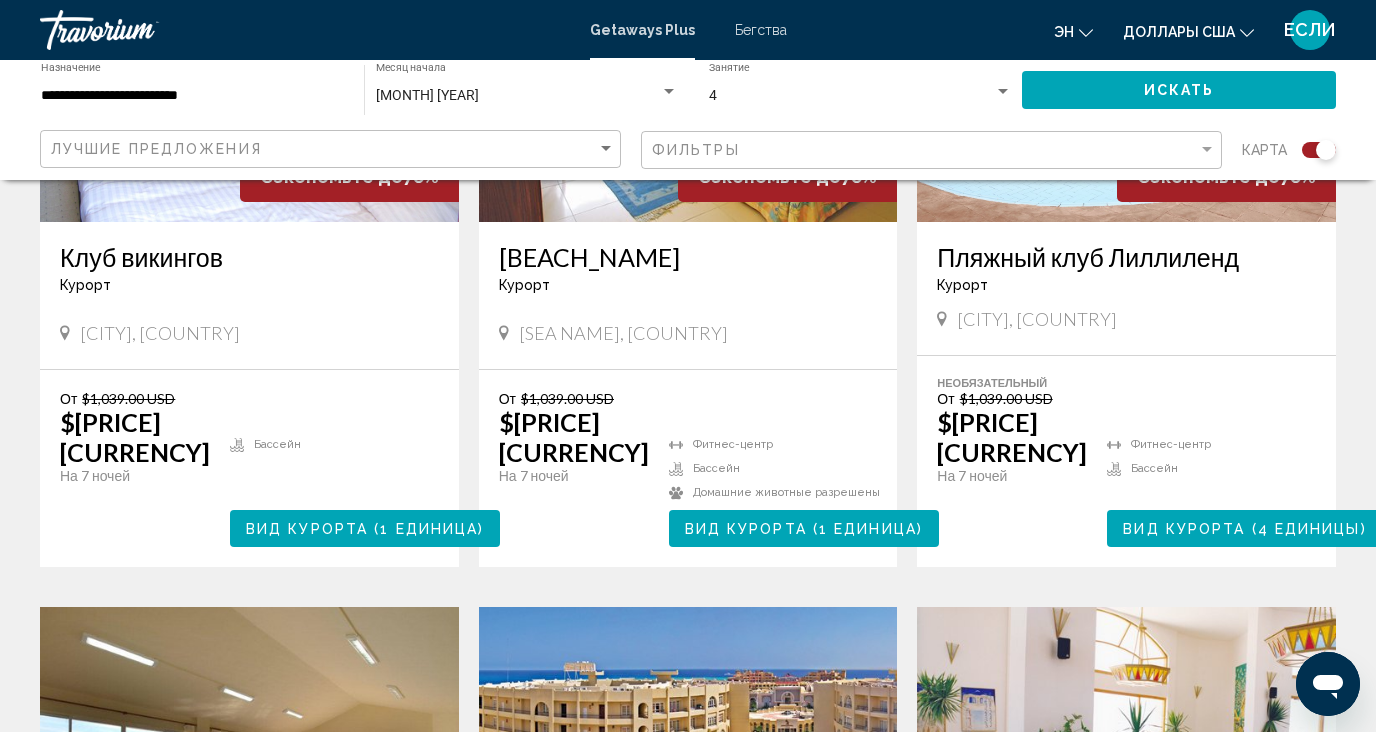 click at bounding box center [249, 62] 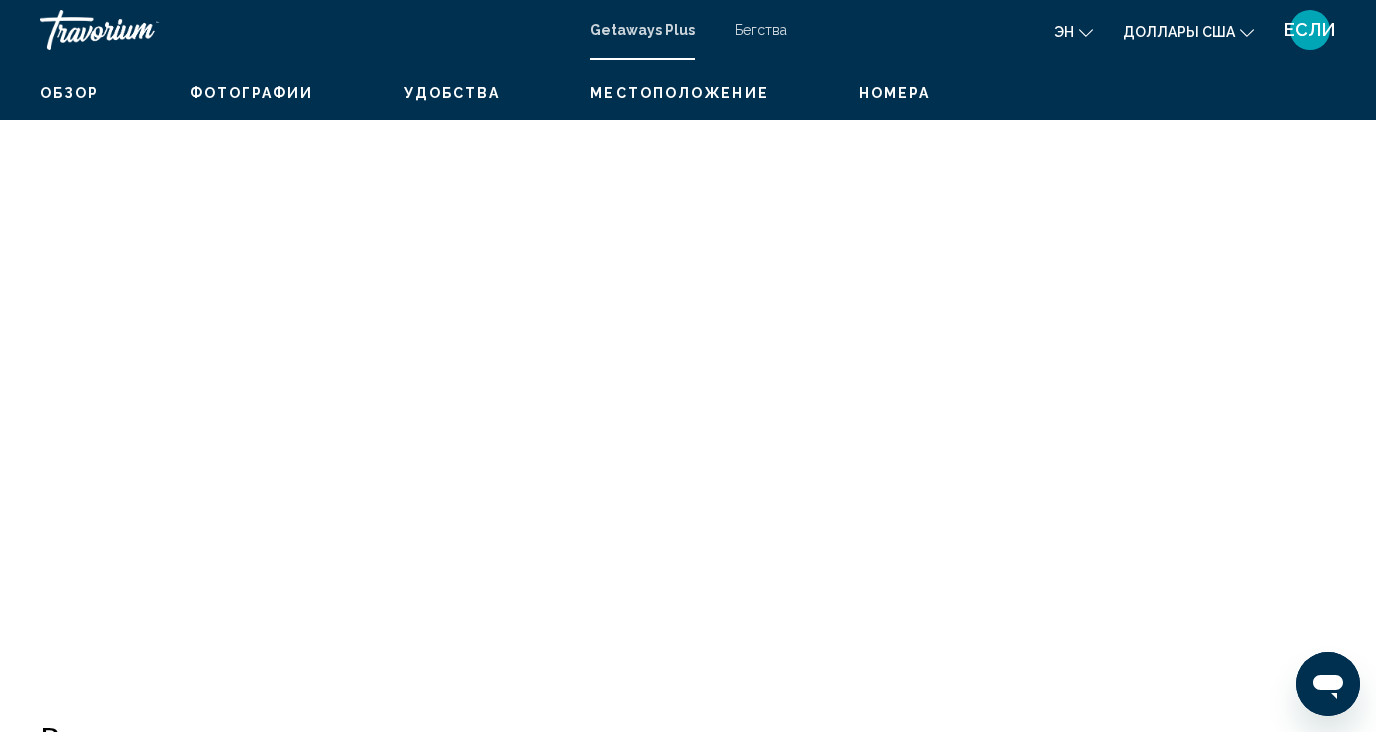 scroll, scrollTop: 168, scrollLeft: 0, axis: vertical 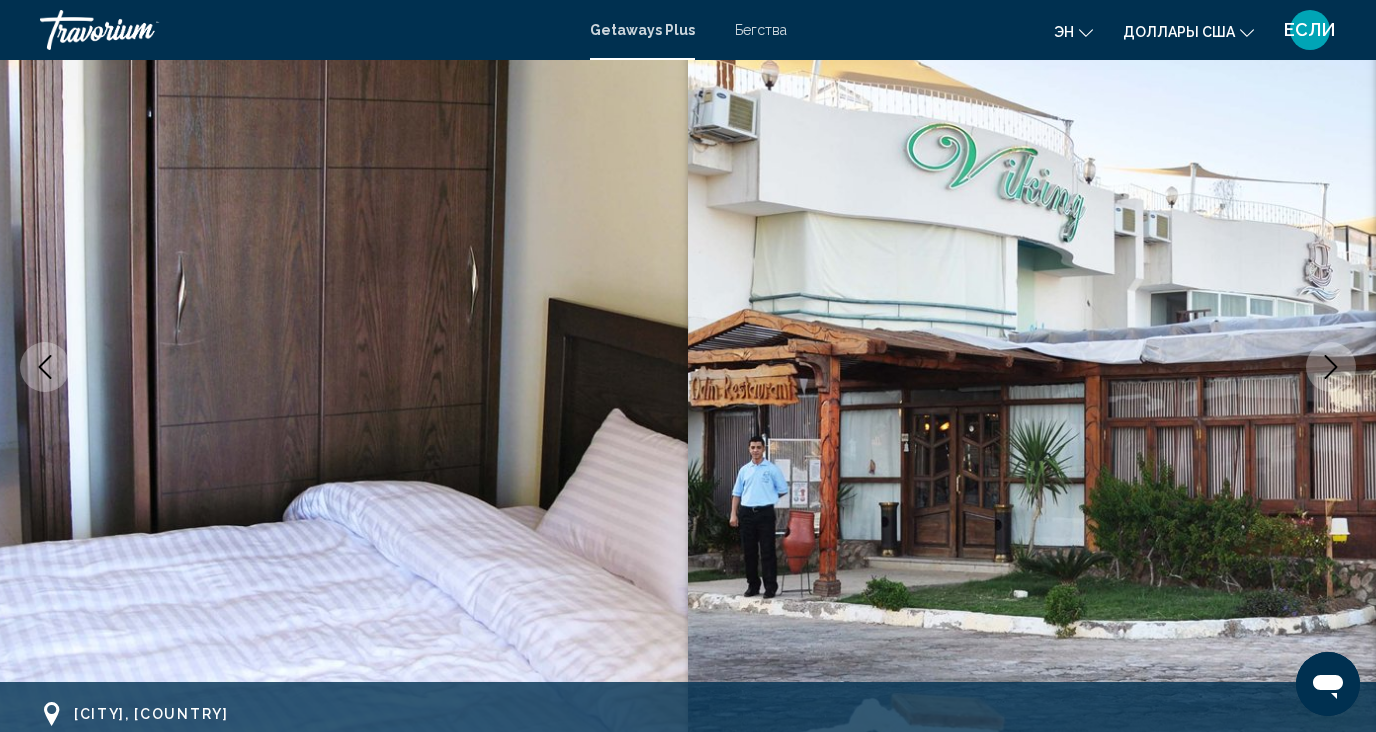 type 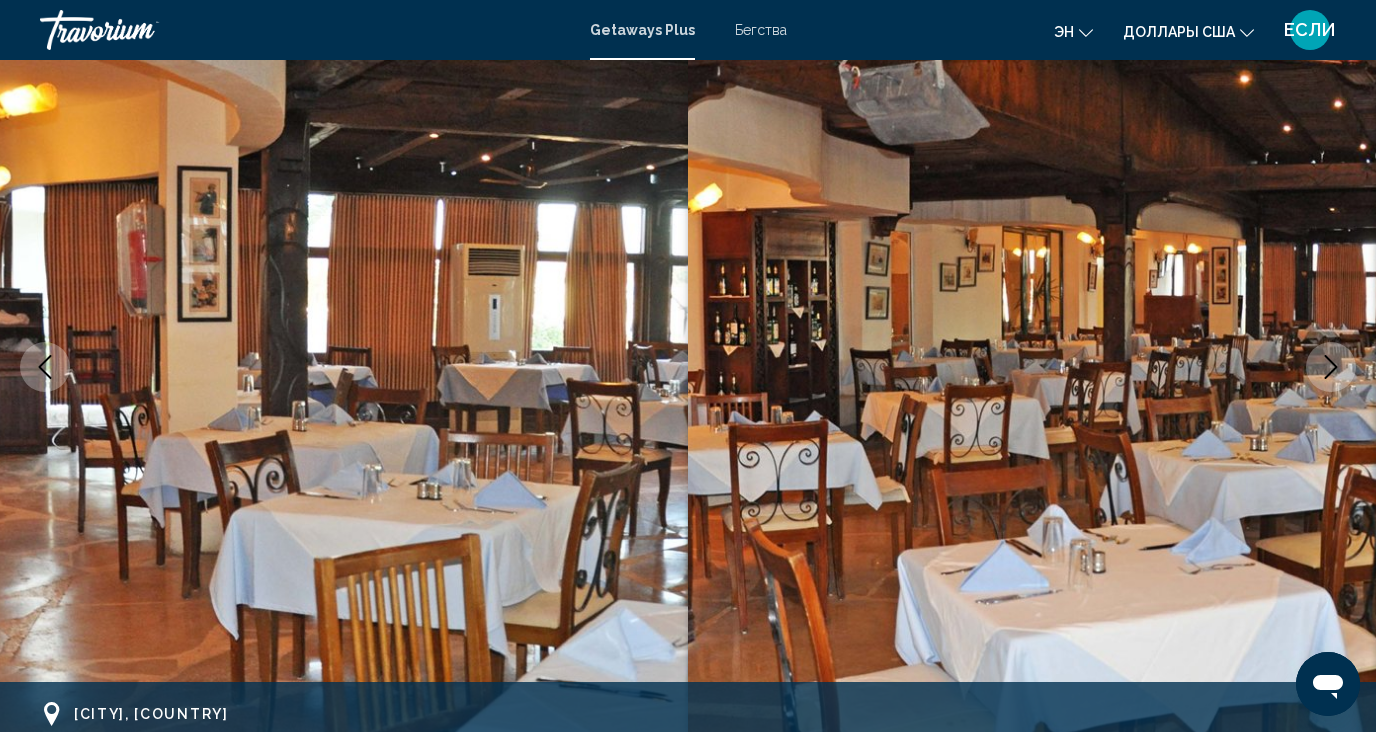 click at bounding box center [1331, 367] 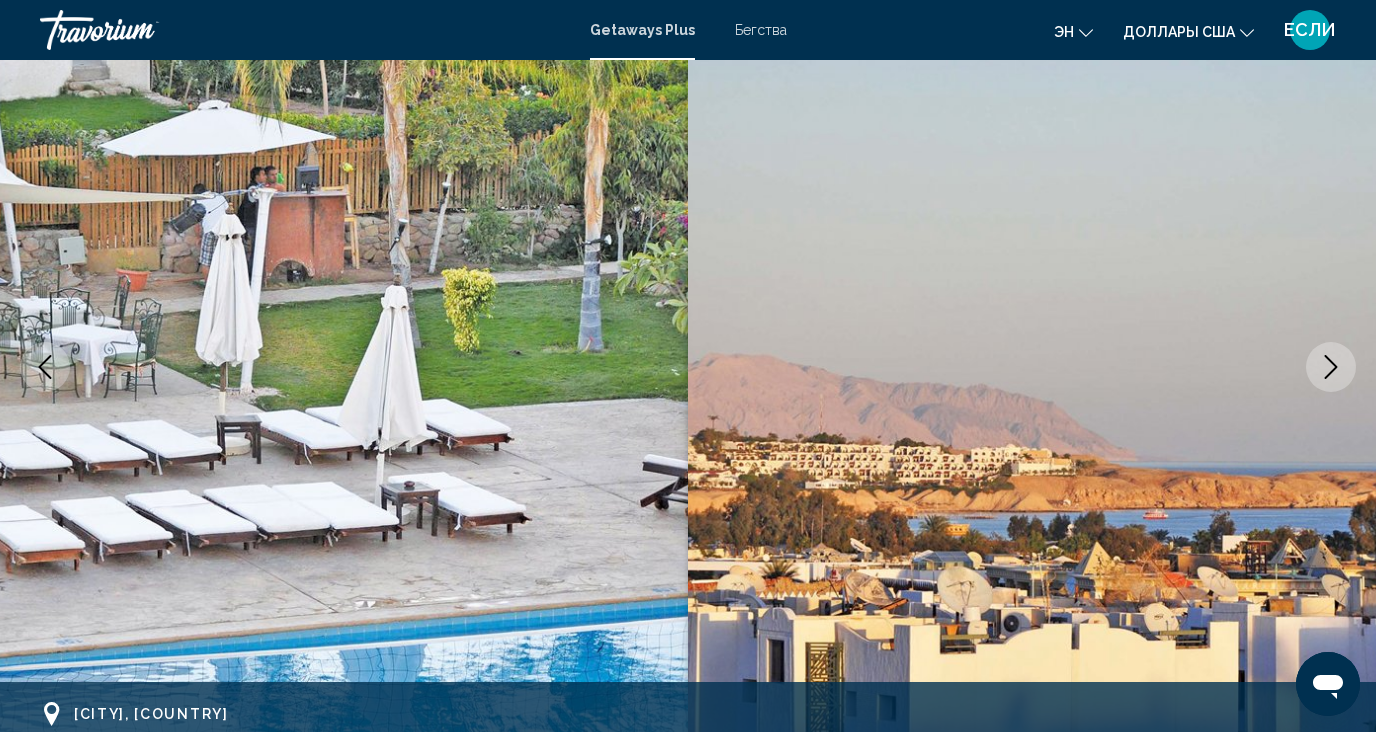 click at bounding box center (1331, 367) 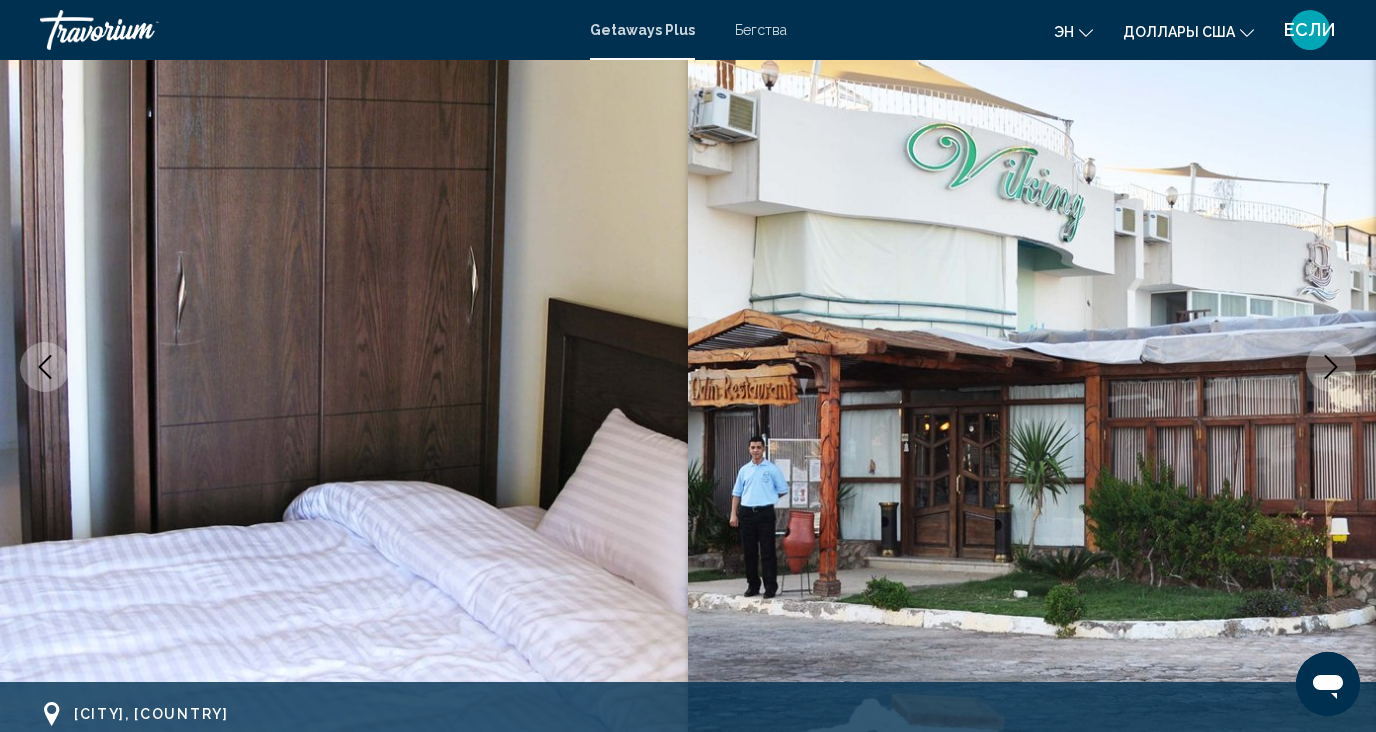 click at bounding box center (1331, 367) 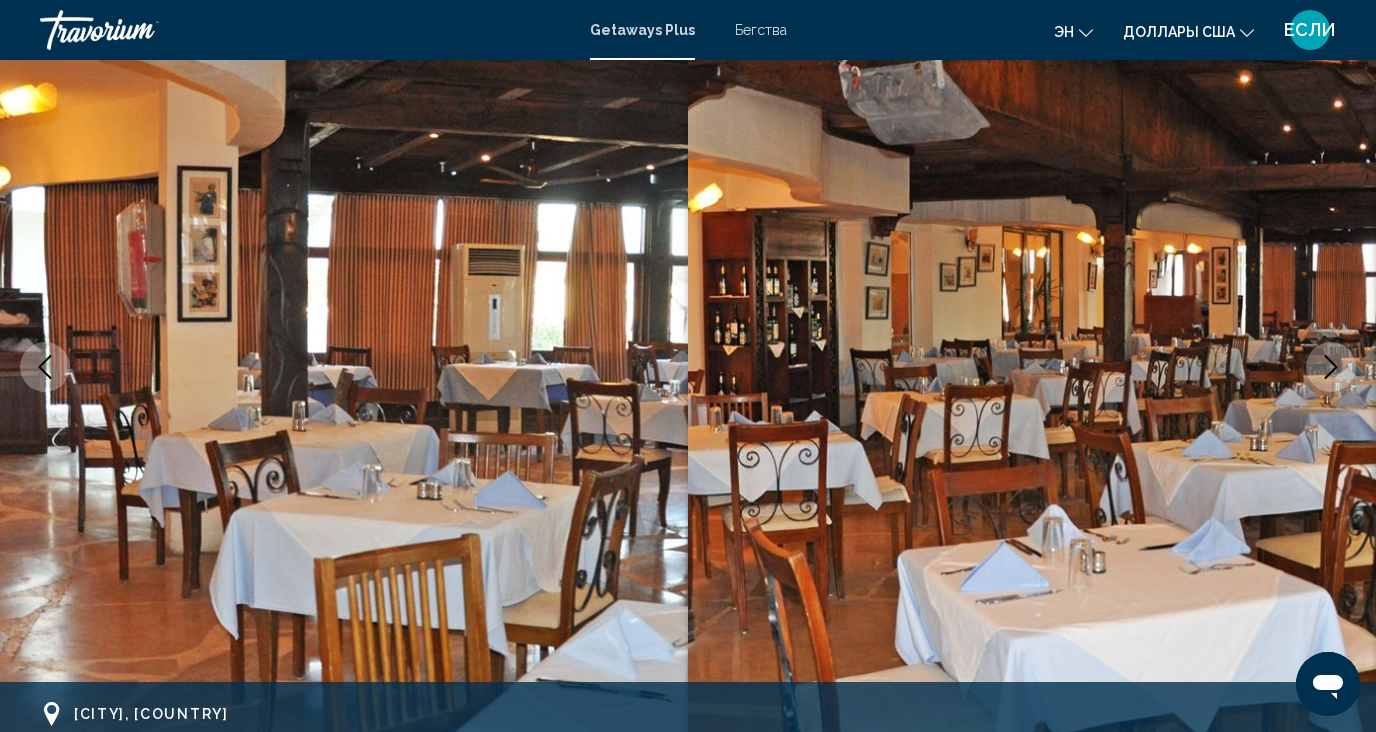 click at bounding box center (1032, 367) 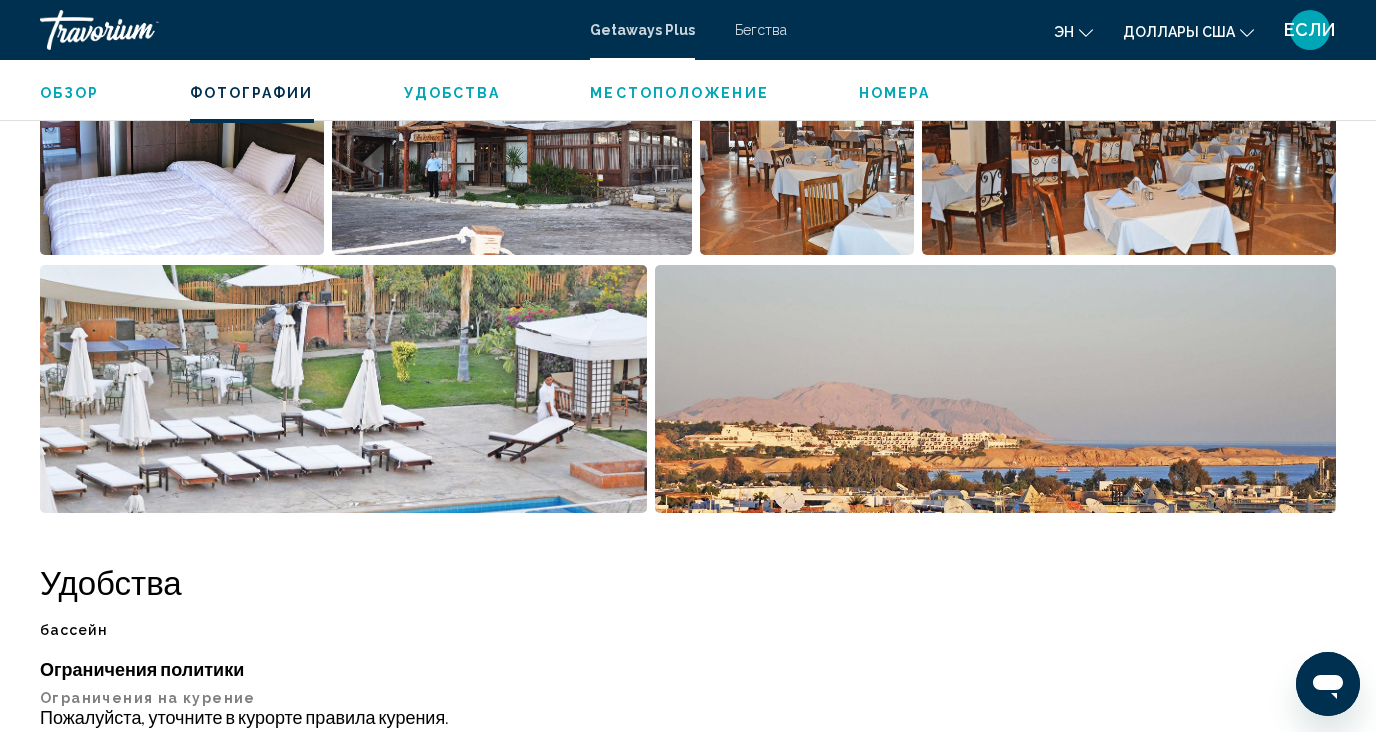 scroll, scrollTop: 1528, scrollLeft: 0, axis: vertical 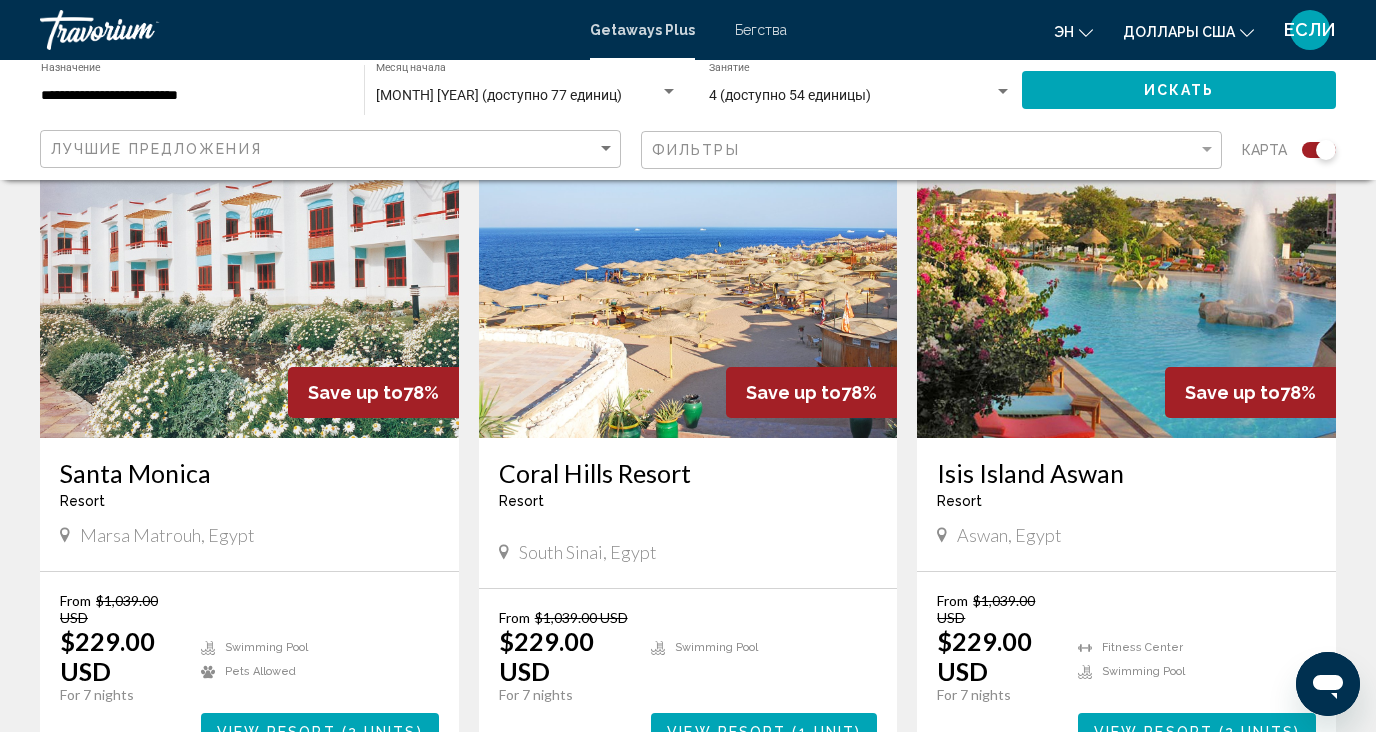 click at bounding box center [688, 278] 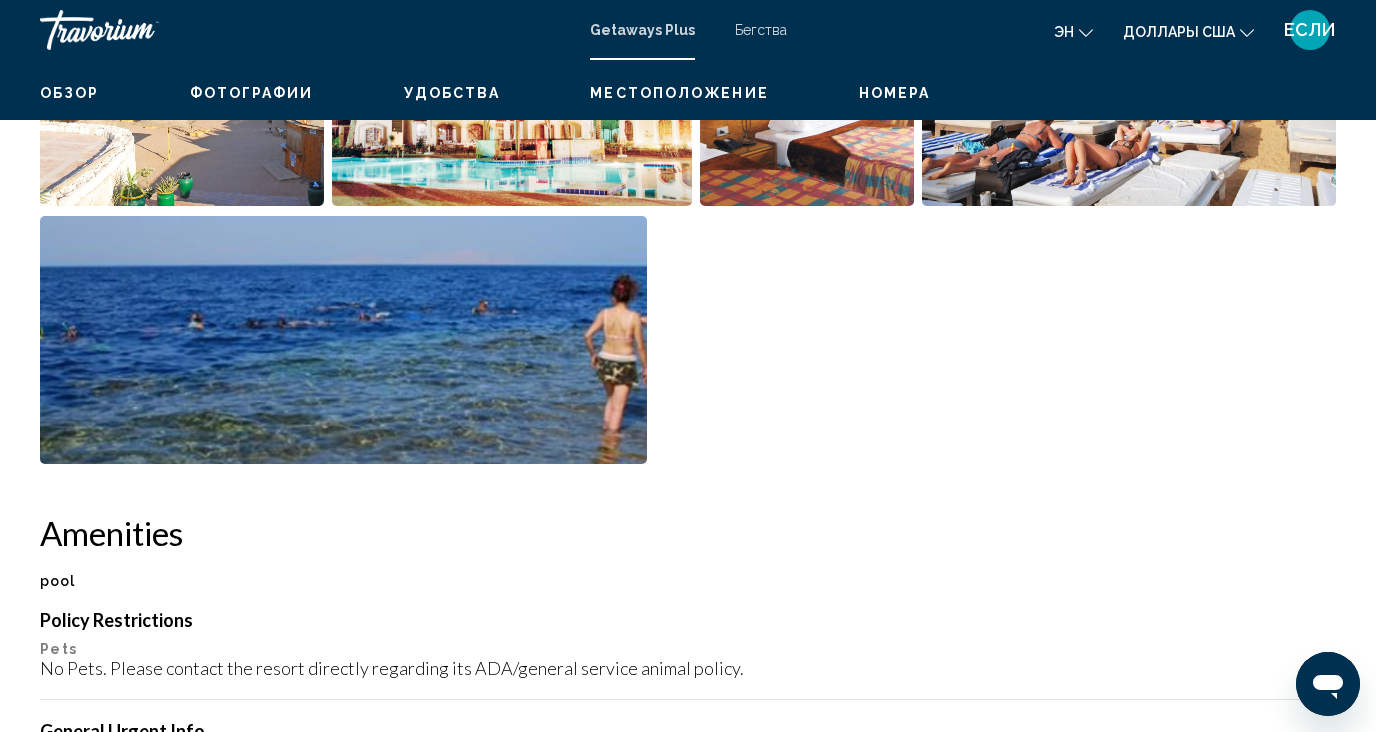 scroll, scrollTop: 169, scrollLeft: 0, axis: vertical 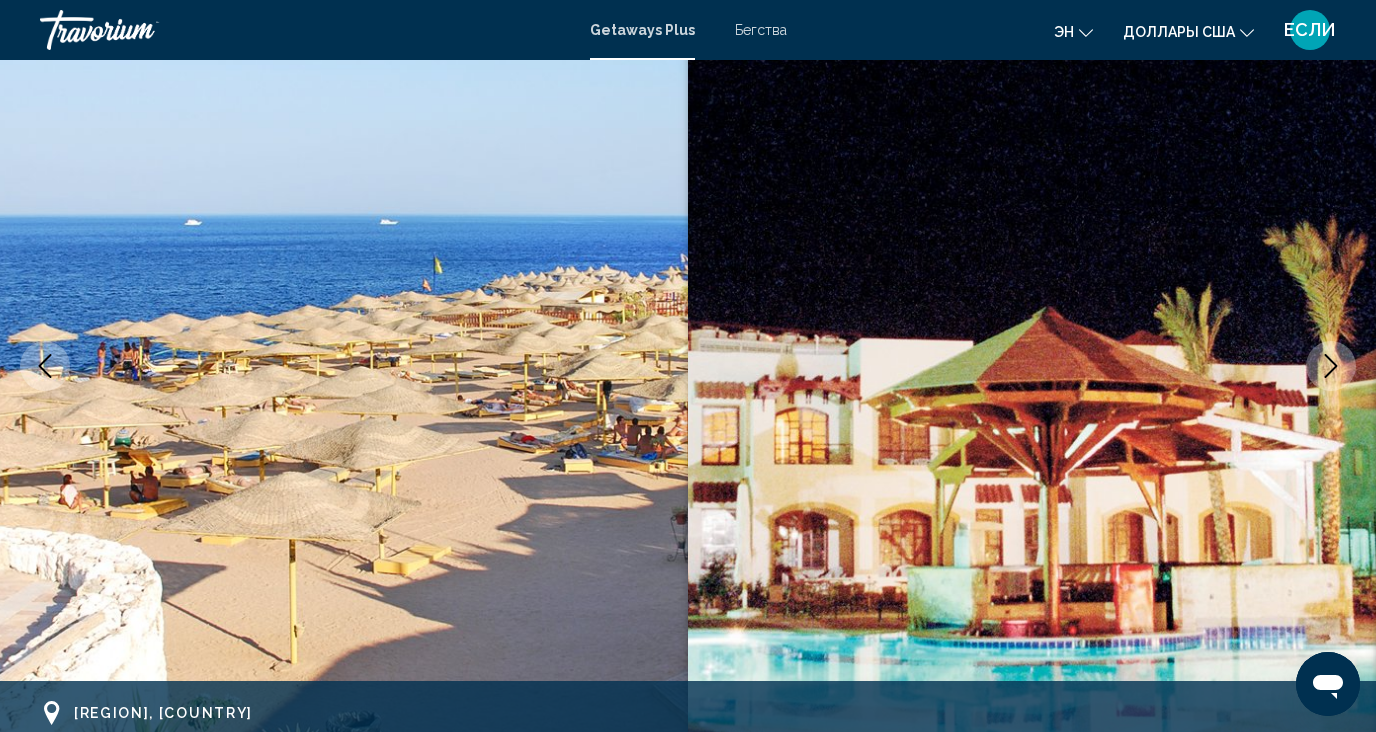 type 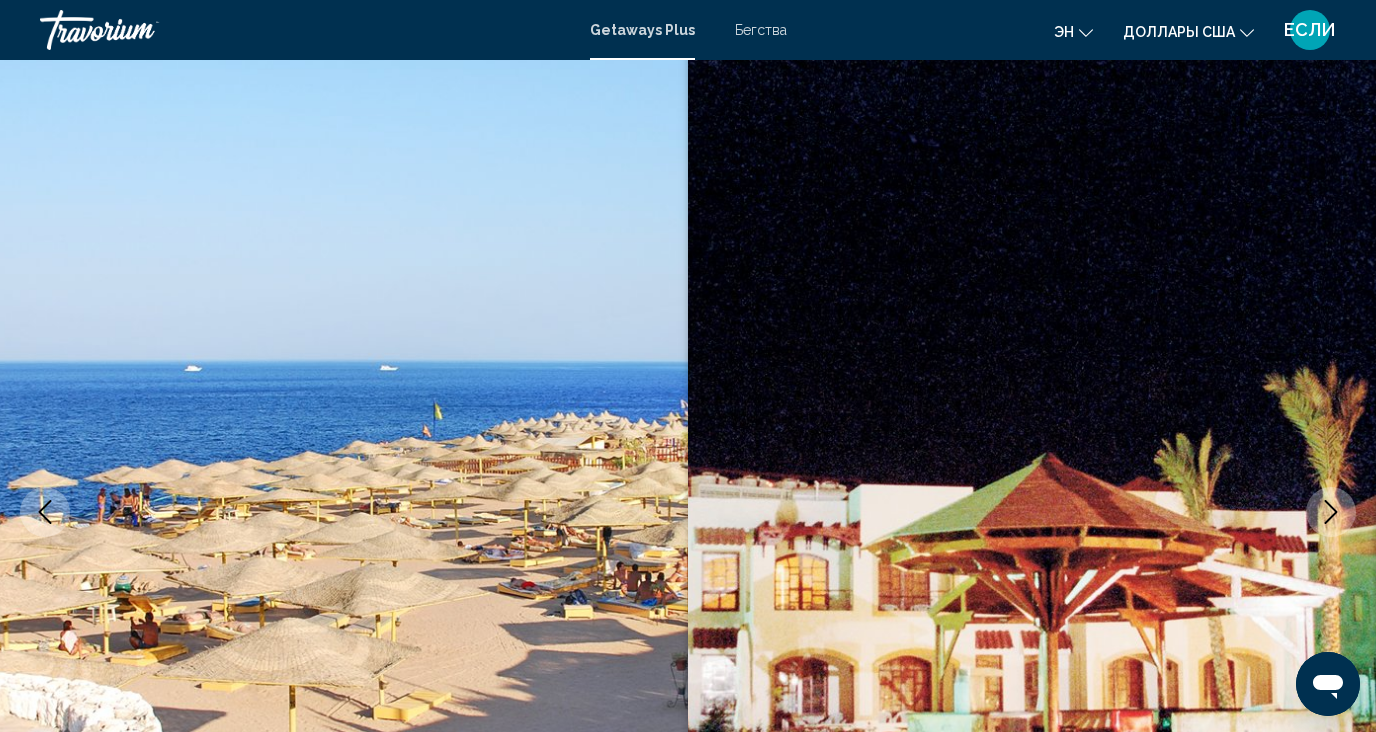 scroll, scrollTop: 0, scrollLeft: 0, axis: both 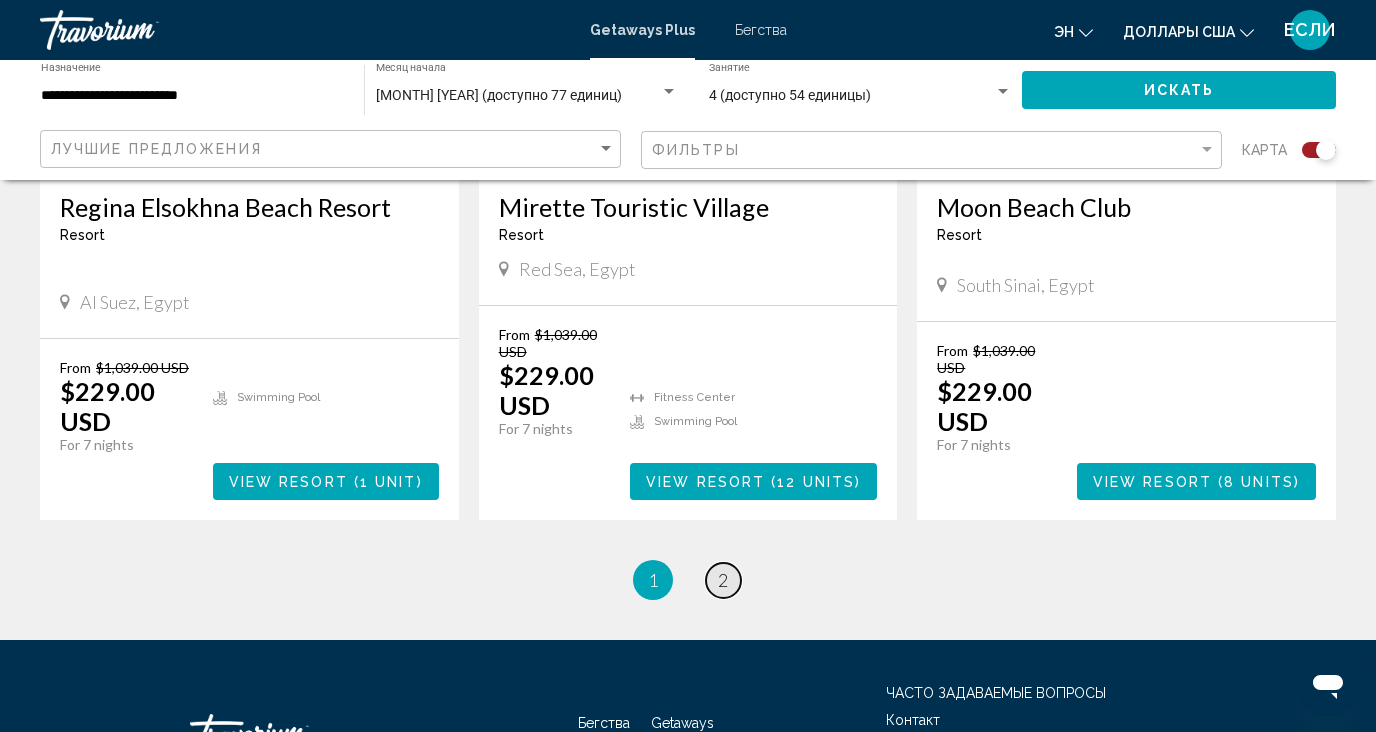 click on "2" at bounding box center [723, 580] 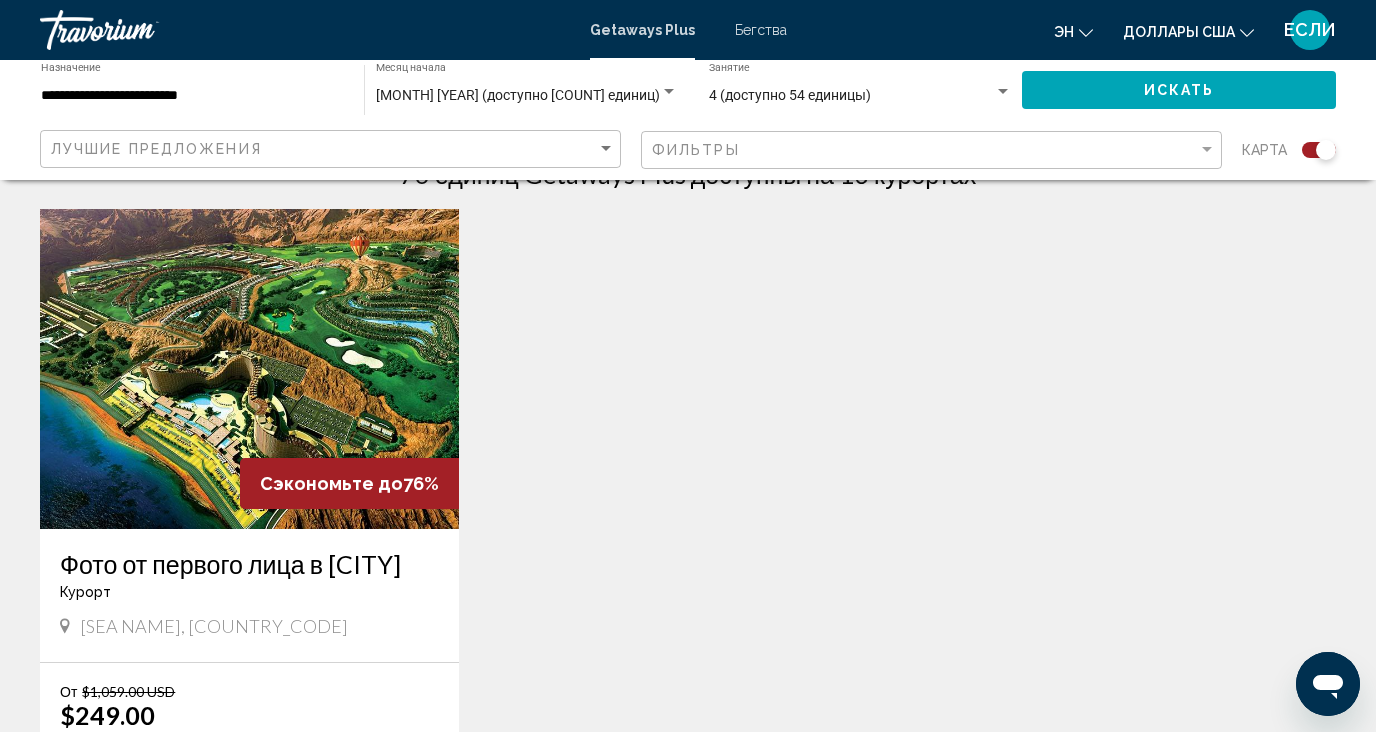 scroll, scrollTop: 680, scrollLeft: 0, axis: vertical 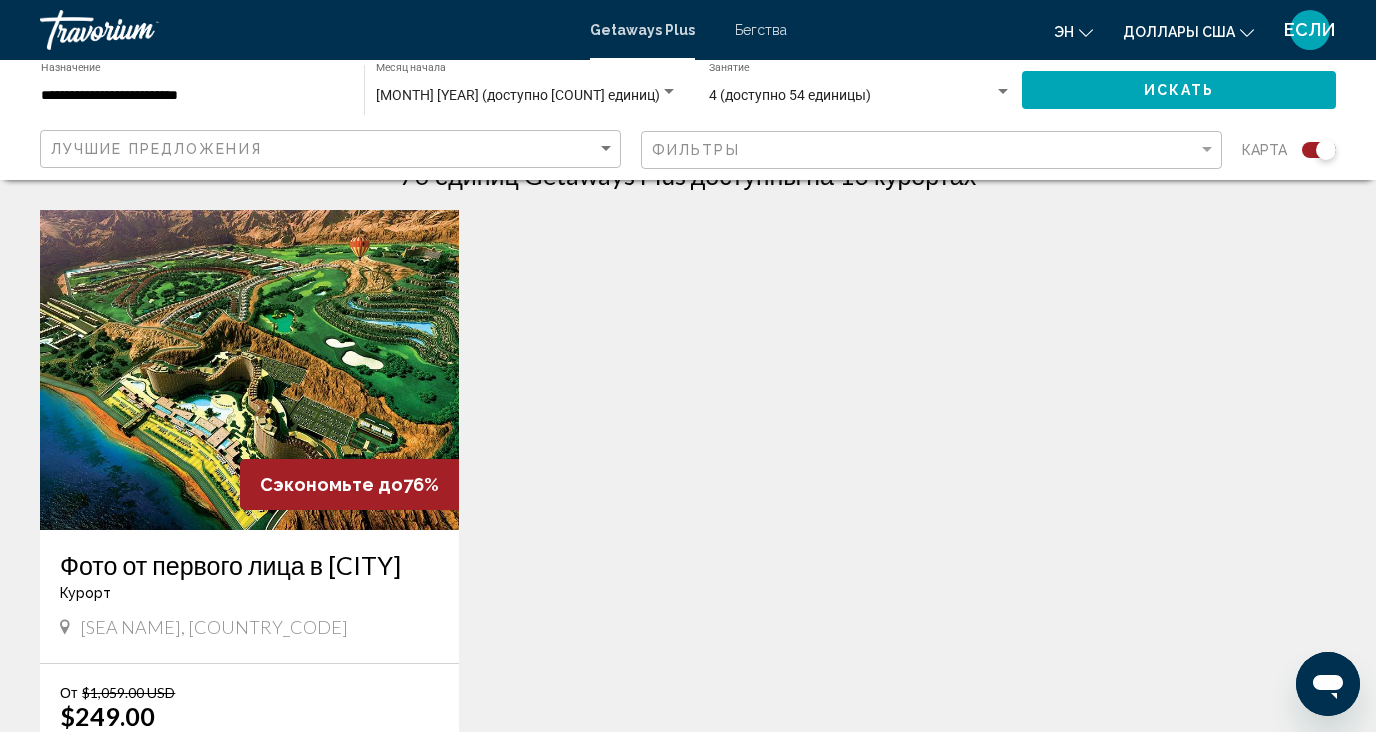 click at bounding box center (249, 370) 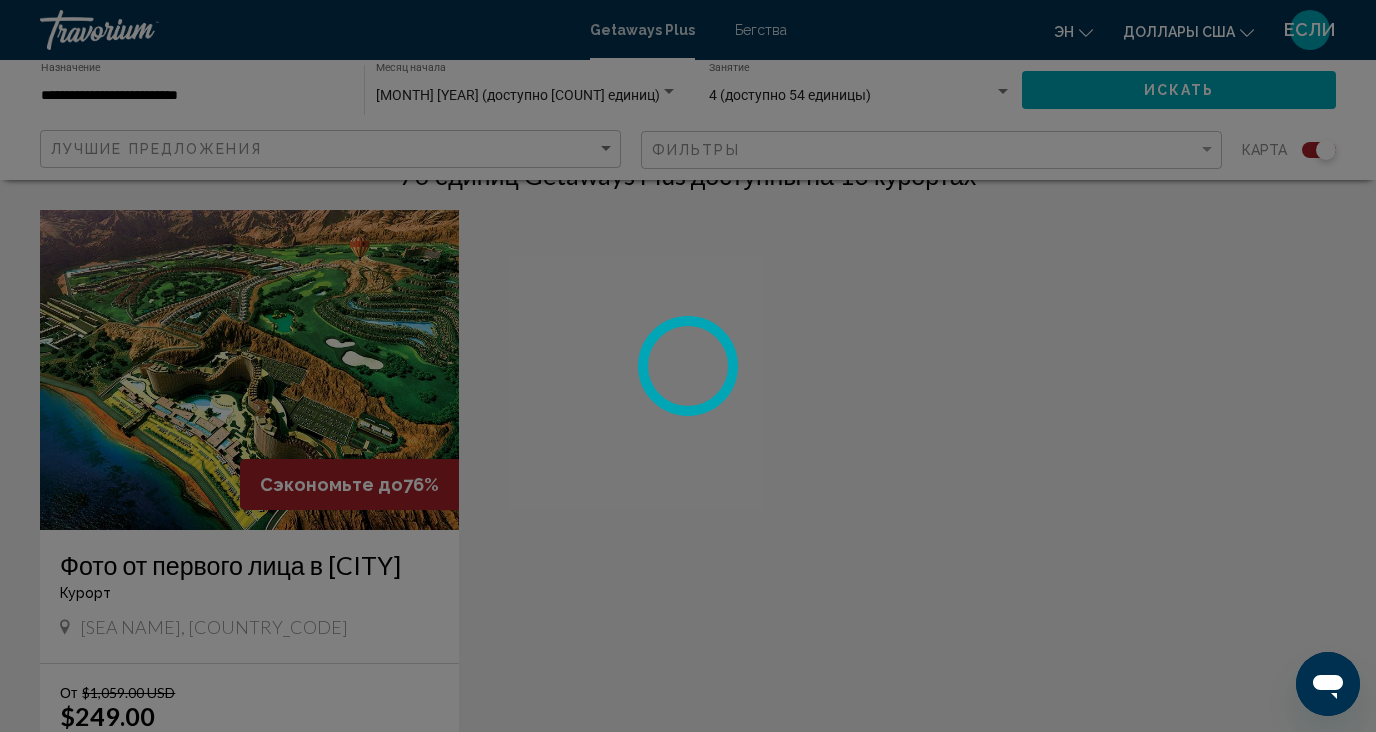 click at bounding box center [688, 366] 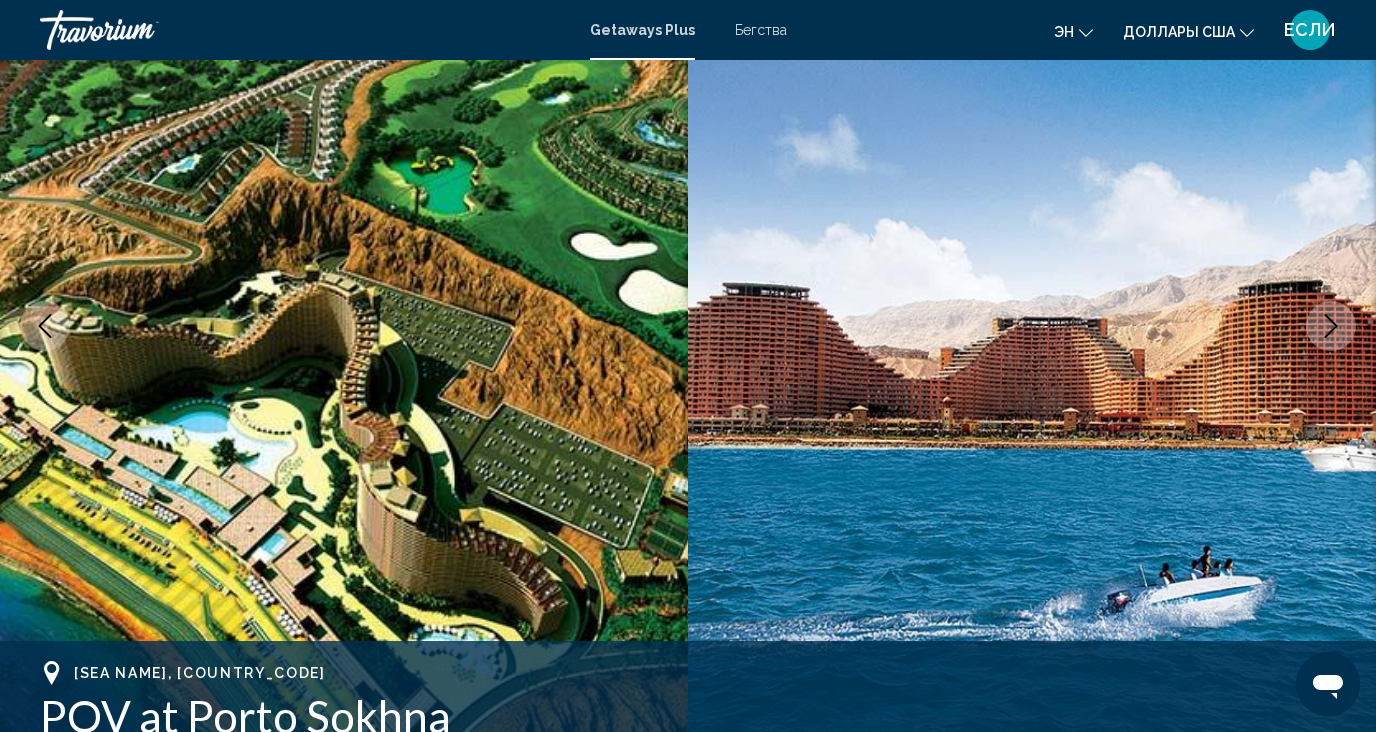 type 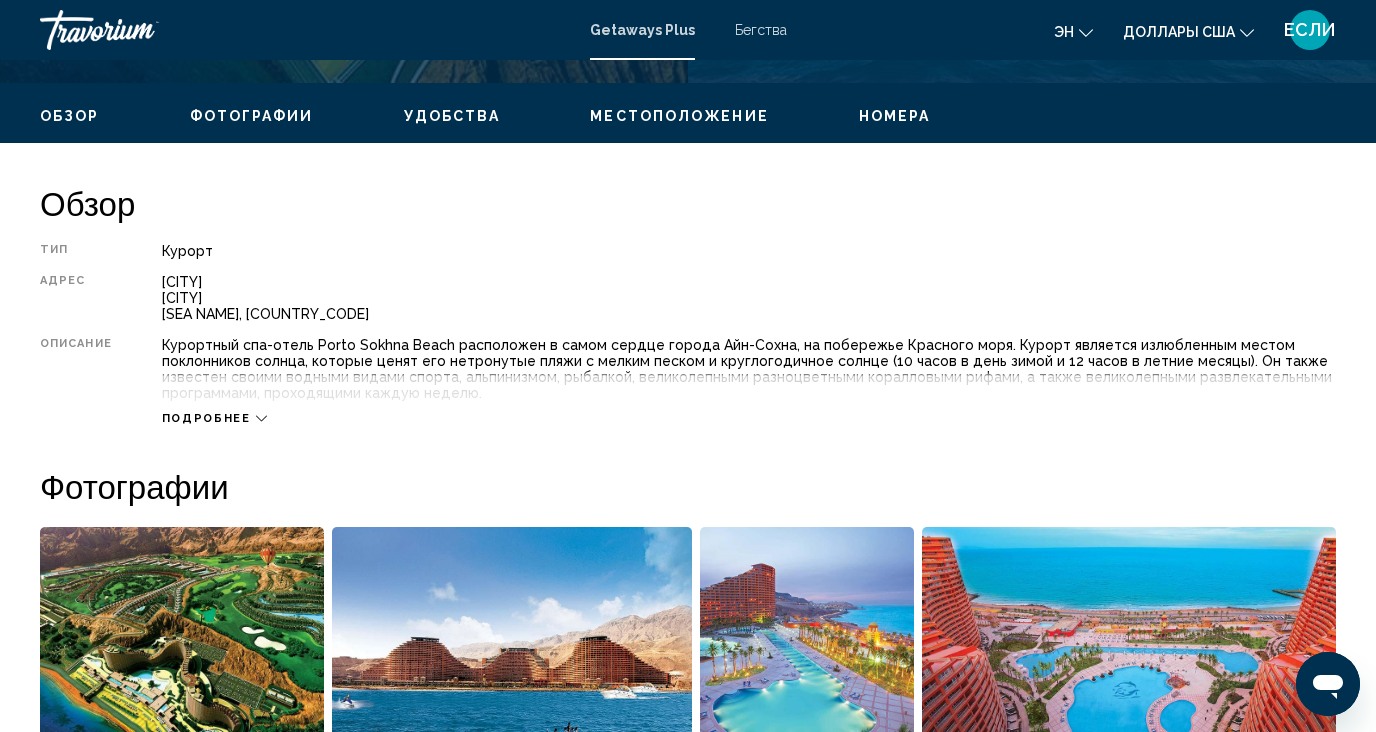 scroll, scrollTop: 925, scrollLeft: 0, axis: vertical 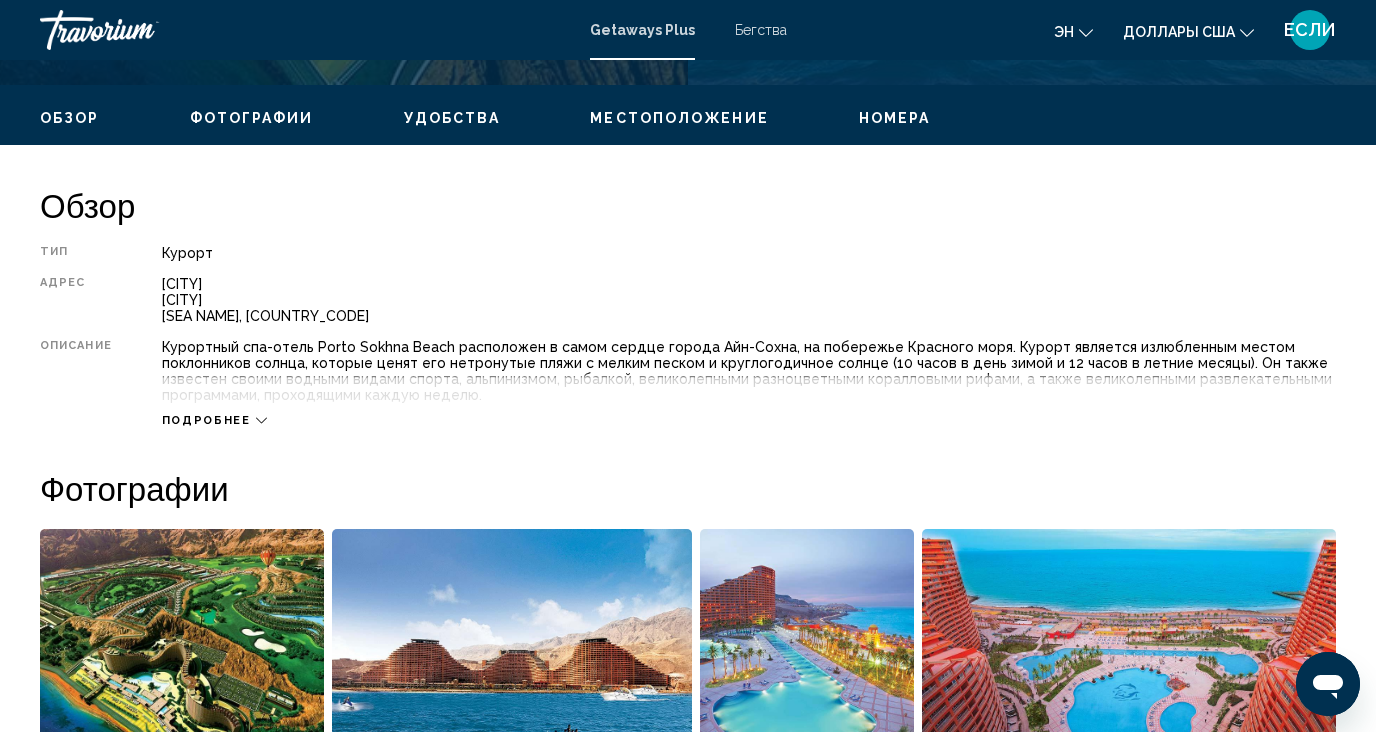 click on "Подробнее" at bounding box center [206, 420] 